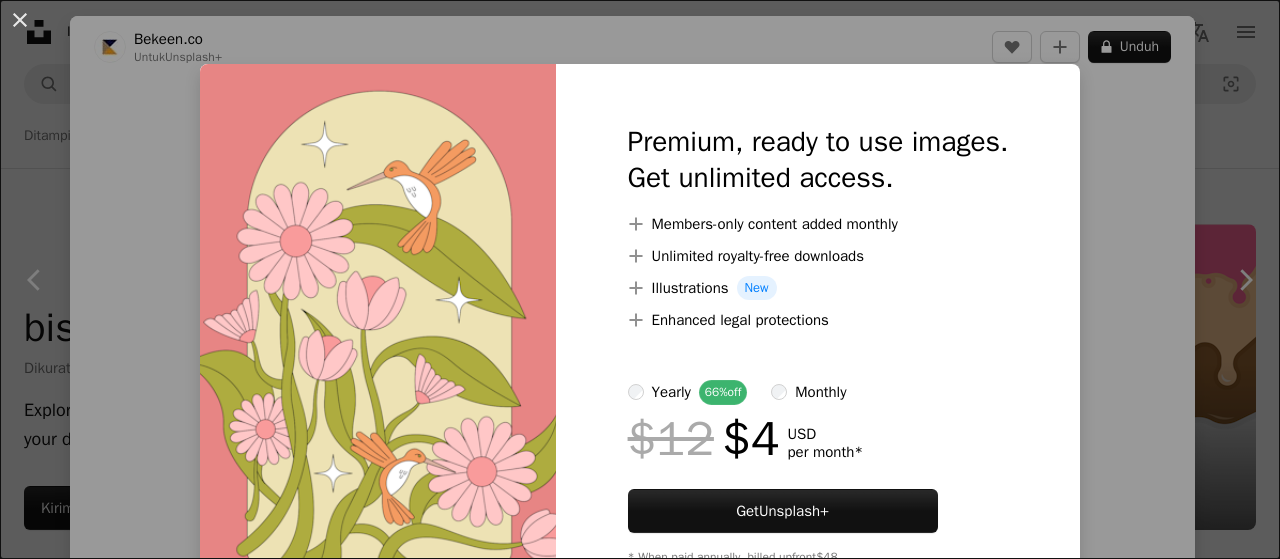 scroll, scrollTop: 29681, scrollLeft: 0, axis: vertical 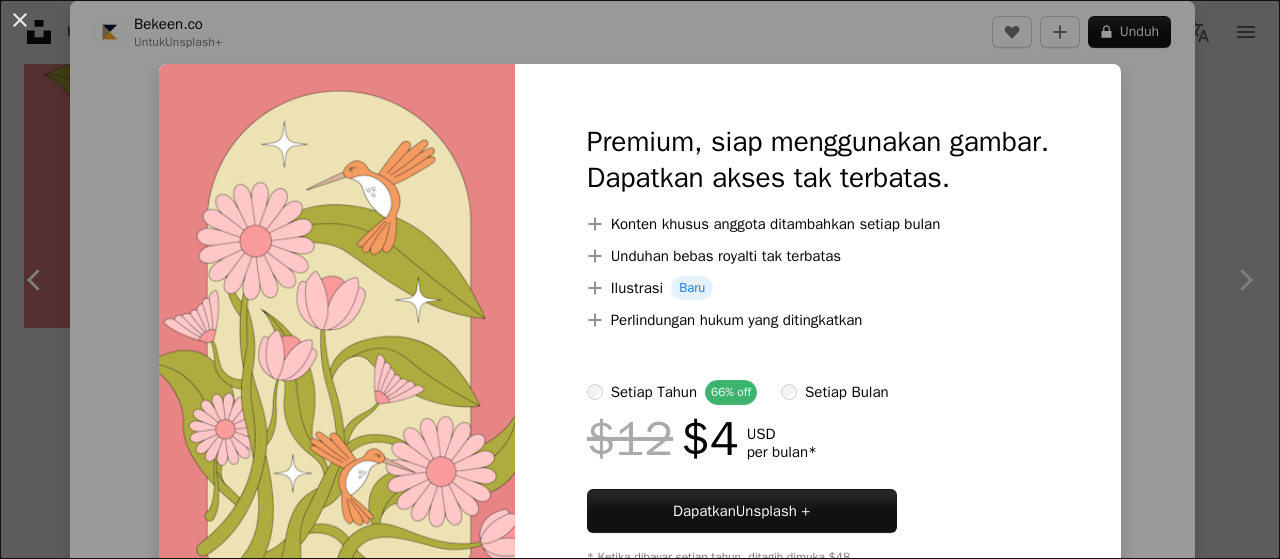 click on "Premium, siap menggunakan gambar. Dapatkan akses tak terbatas. A plus sign Konten khusus anggota ditambahkan setiap bulan A plus sign Unduhan bebas royalti tak terbatas A plus sign Ilustrasi  Baru A plus sign Perlindungan hukum yang ditingkatkan Setiap tahun 66% off setiap bulan $12   $4 USD per bulan* Dapatkan  Unsplash + * Ketika dibayar setiap tahun, ditagih dimuka $48 Pajak jika berlaku. Memperbarui secara otomatis. Batalkan kapan saja." at bounding box center (640, 279) 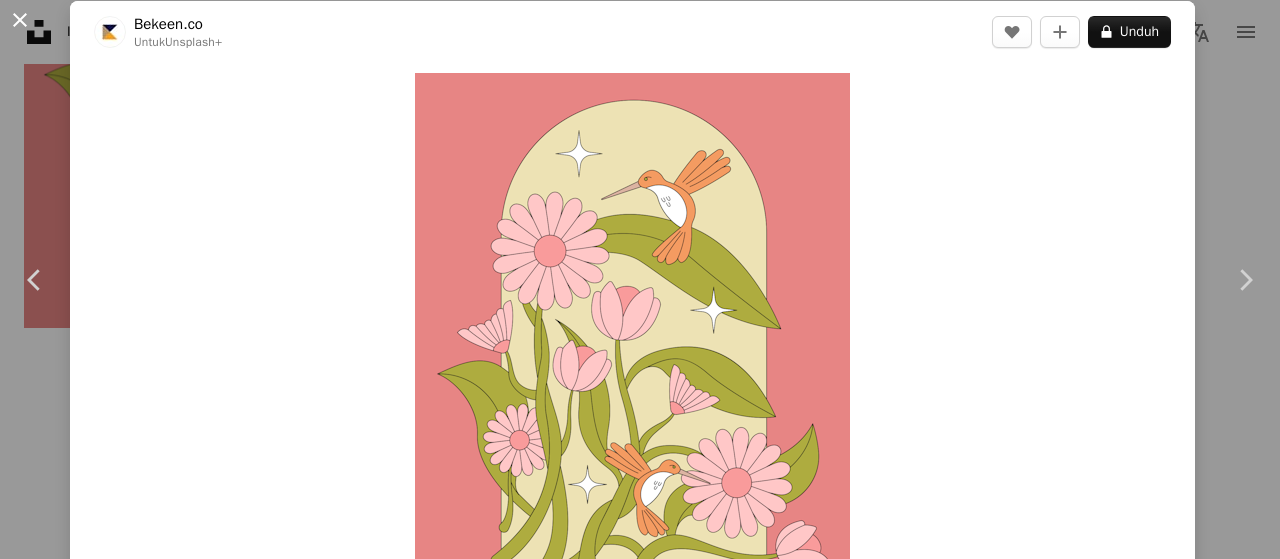click on "An X shape" at bounding box center [20, 20] 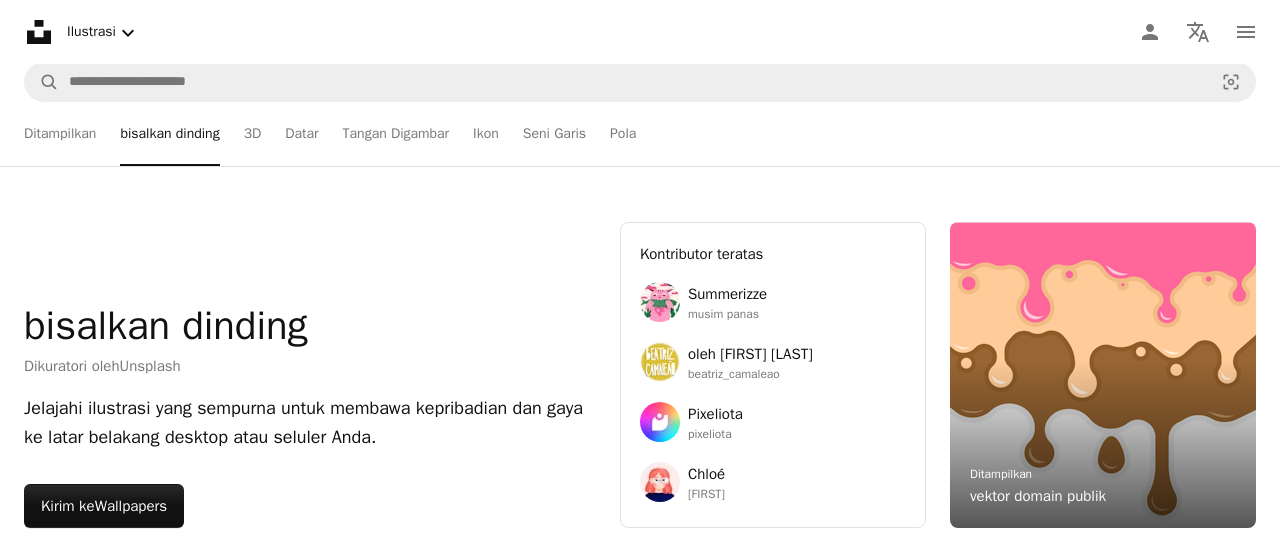 scroll, scrollTop: 0, scrollLeft: 0, axis: both 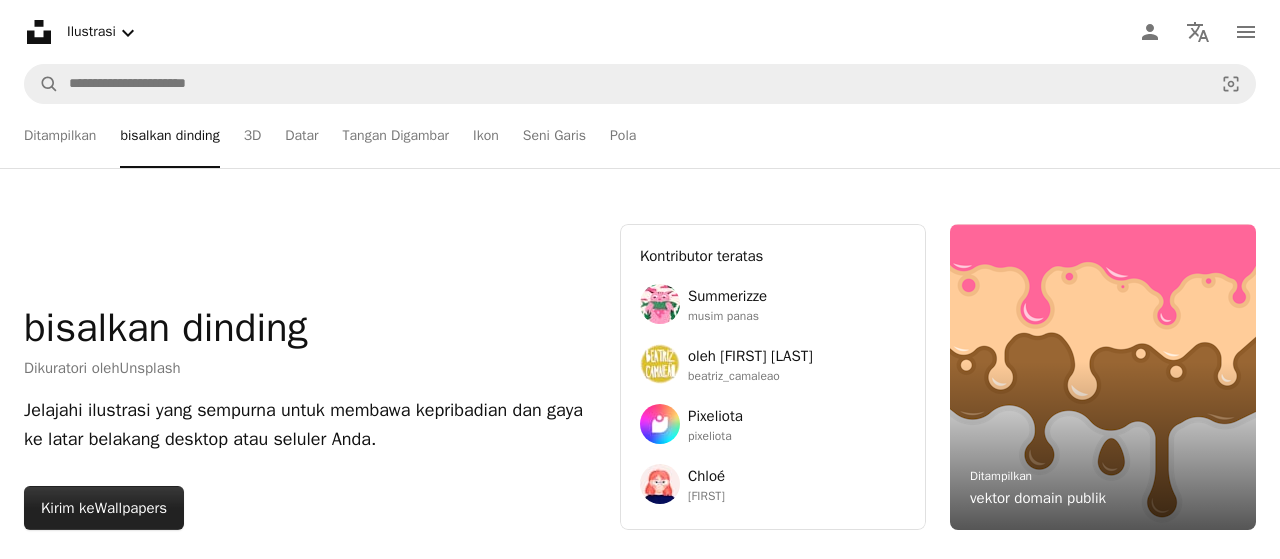 click on "Wallpapers" at bounding box center [131, 508] 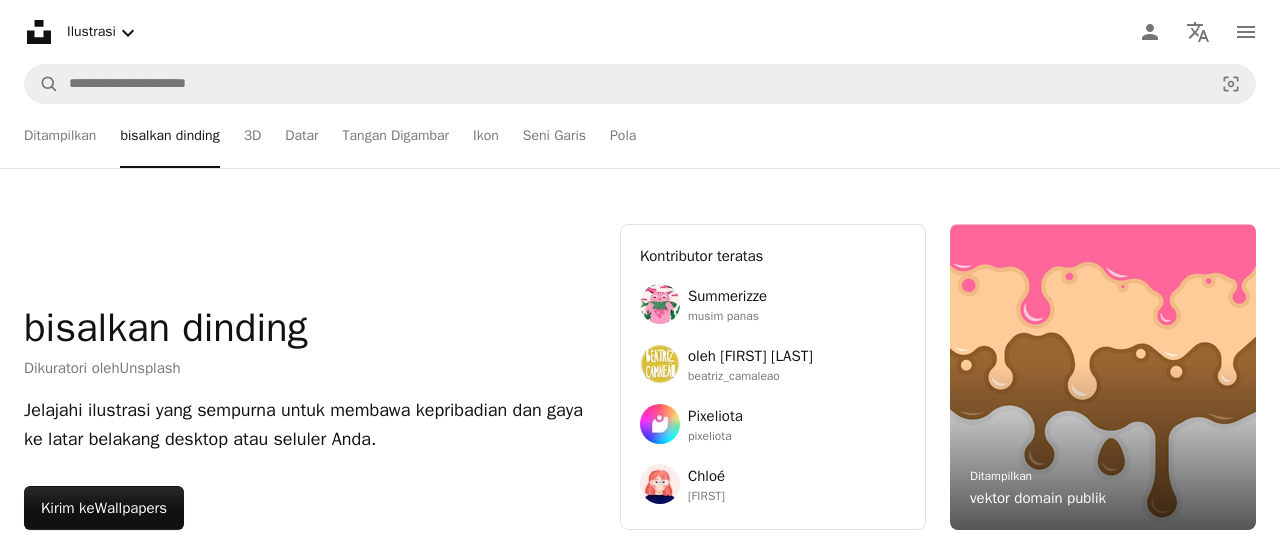 click on "Bergabung dengan Unsplash Sudah punya akun?  Login Nama pertama Nama belakang Email Nama pengguna  (Hanya huruf, angka dan underscores) Kata Sandi  (Min. 8 char) Join By joining, you agree to the  Terms  and  Privacy Policy ." at bounding box center [640, 28410] 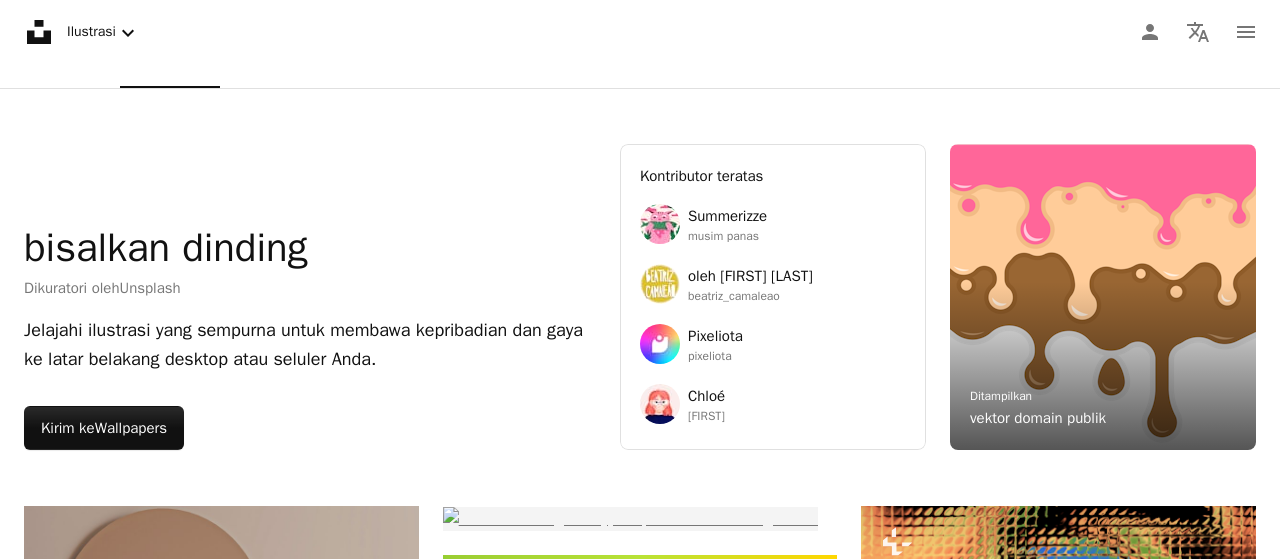 scroll, scrollTop: 0, scrollLeft: 0, axis: both 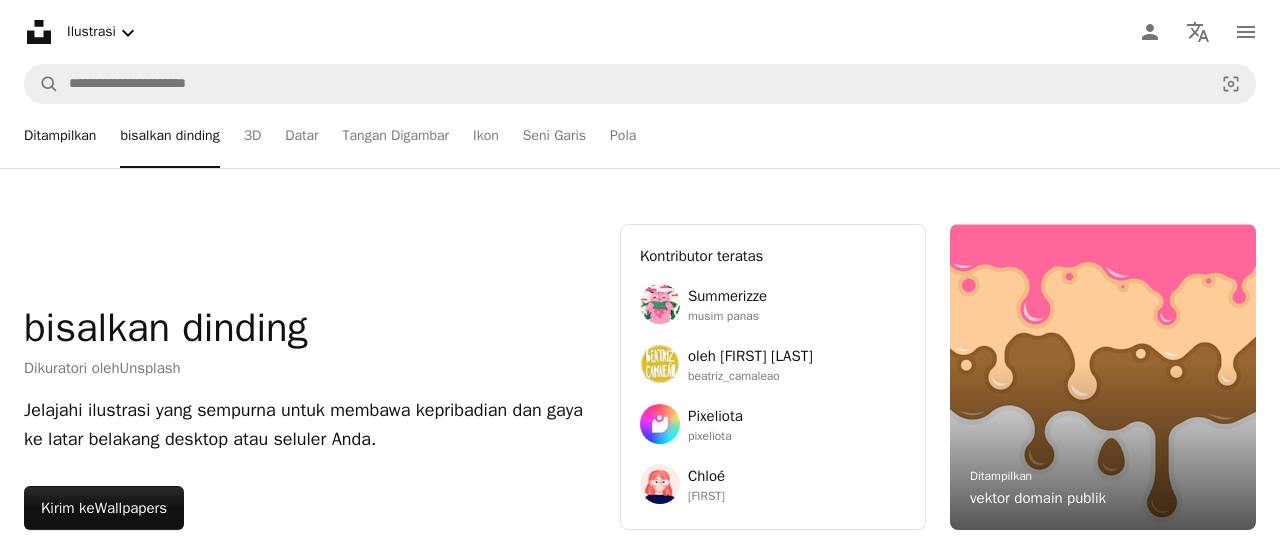 click on "Ditampilkan" at bounding box center (60, 136) 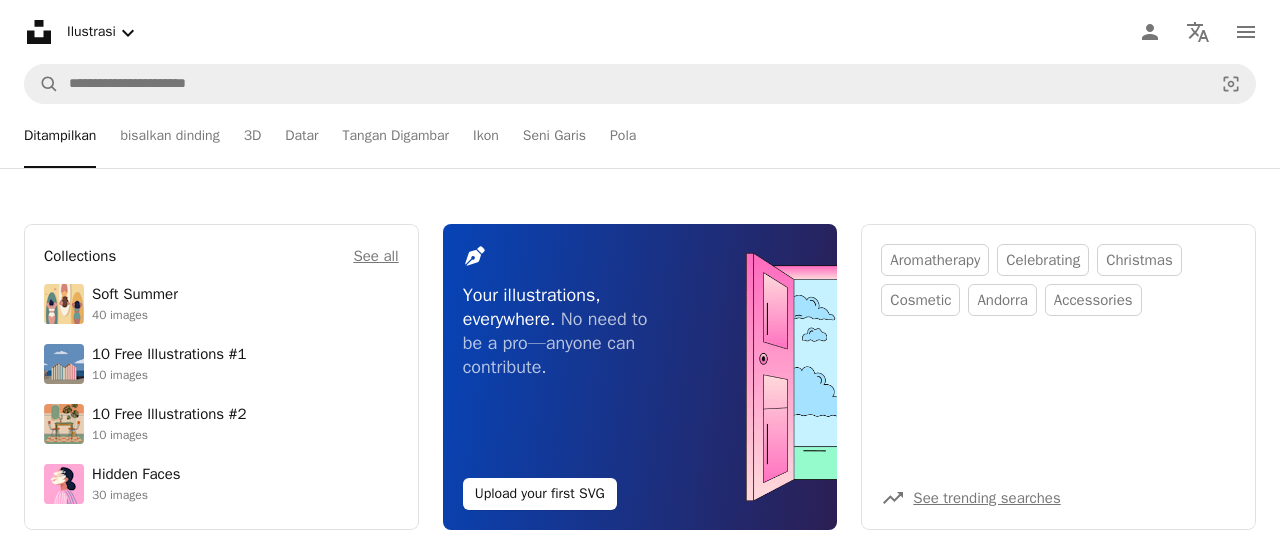 click on "Ditampilkan" at bounding box center [60, 136] 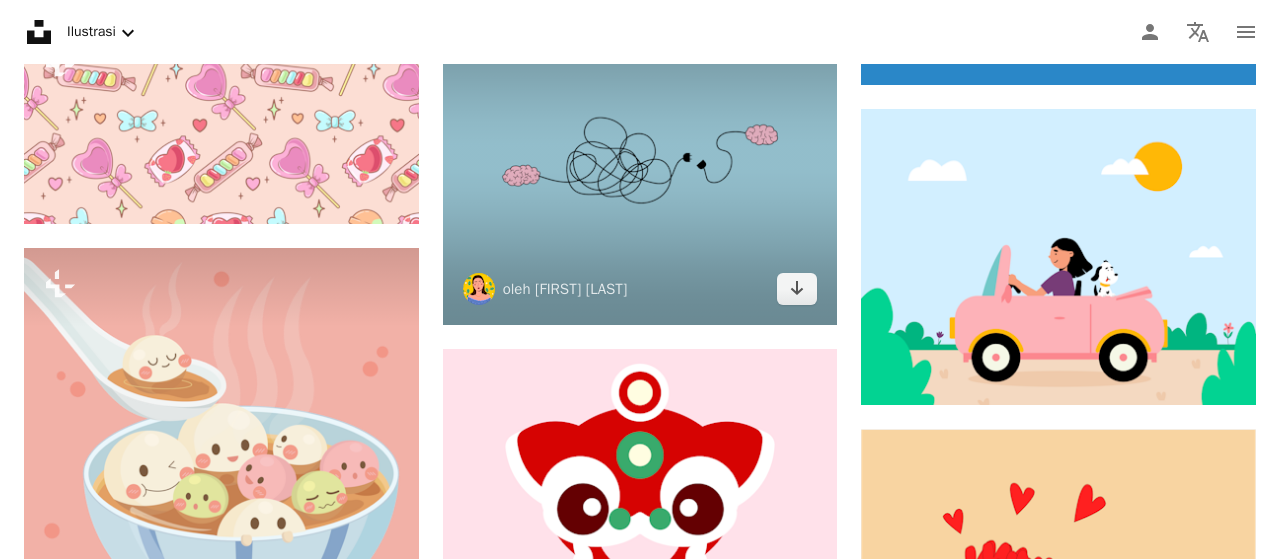 scroll, scrollTop: 6495, scrollLeft: 0, axis: vertical 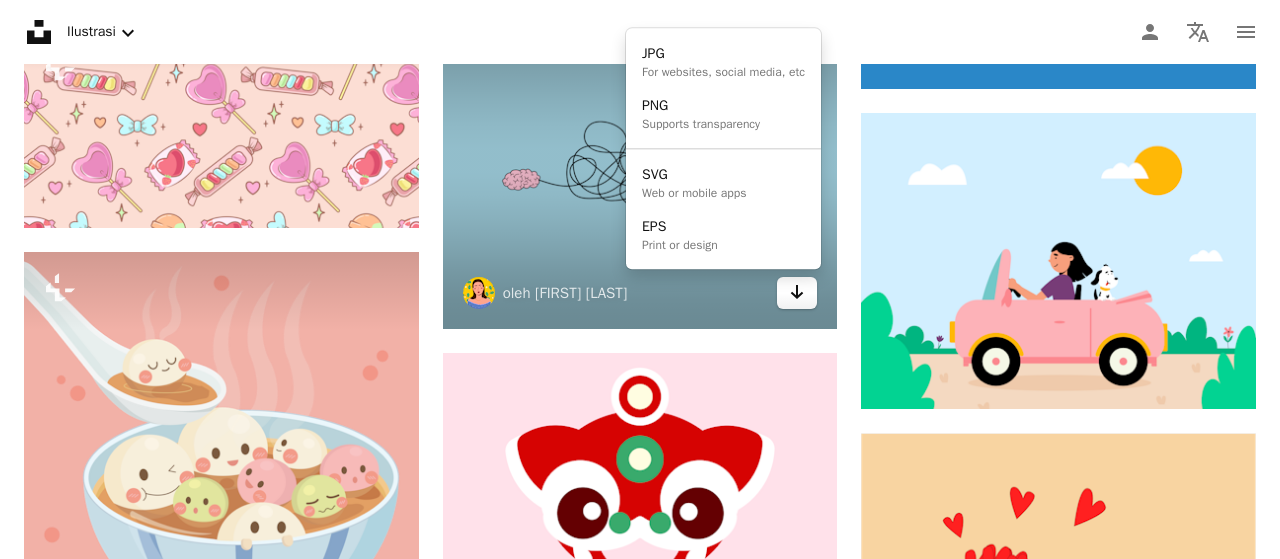 click on "Arrow pointing down" 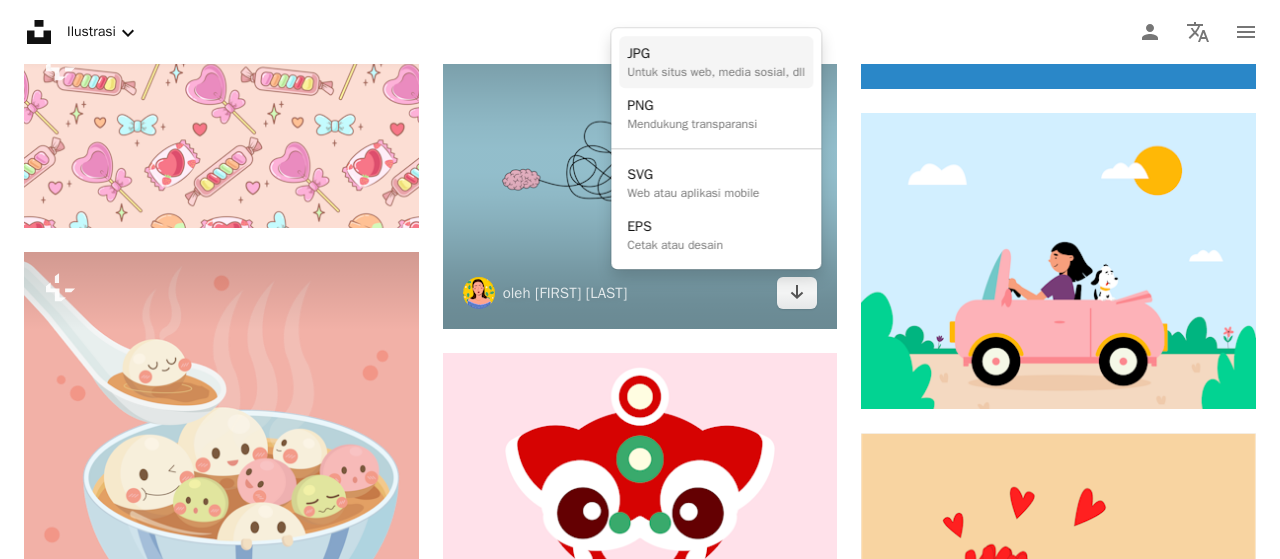 click on "Untuk situs web, media sosial, dll" at bounding box center [716, 72] 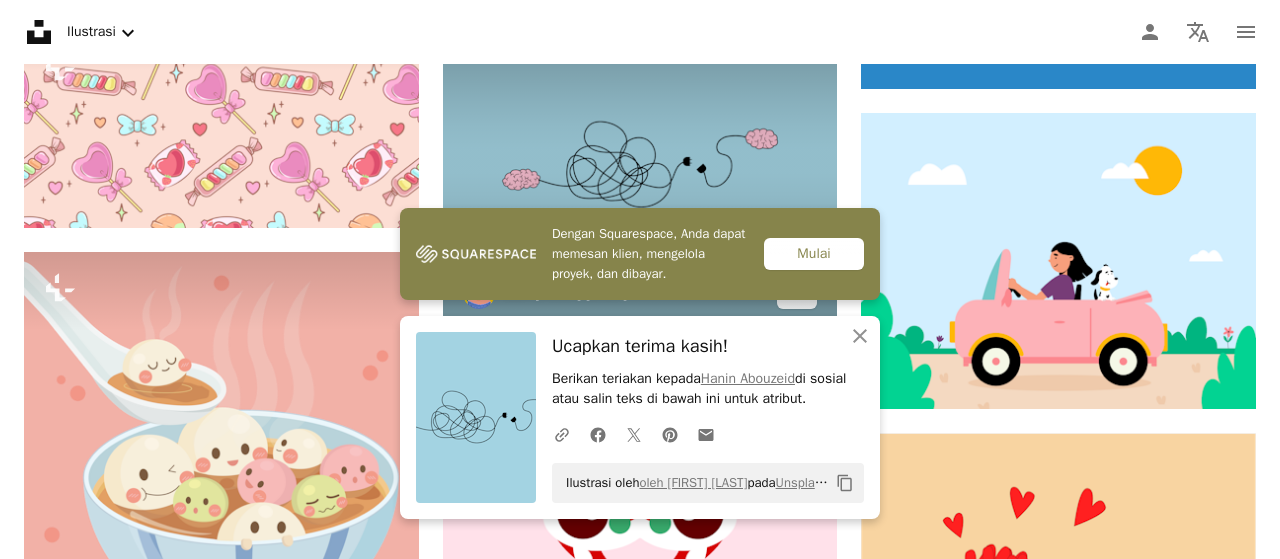 click at bounding box center [640, 164] 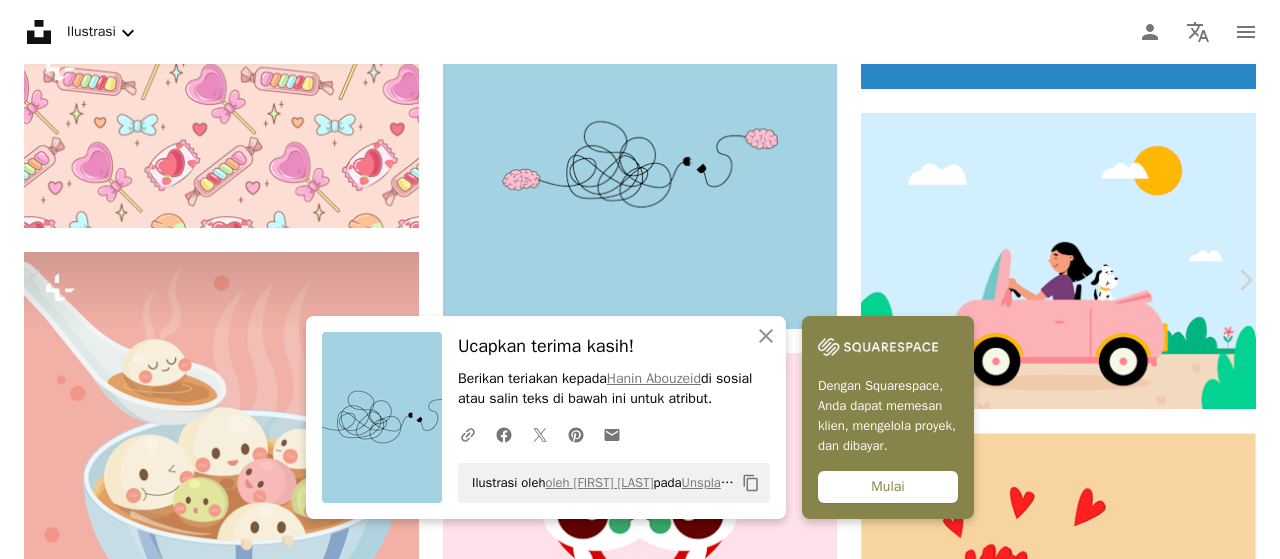 click on "An X shape" at bounding box center (20, 20) 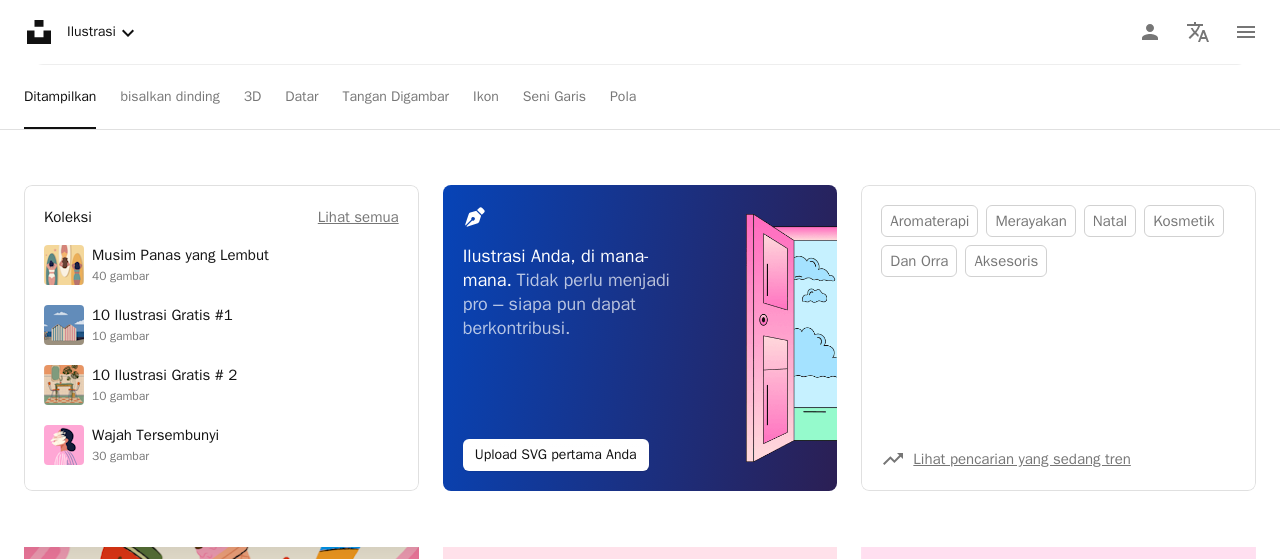 scroll, scrollTop: 0, scrollLeft: 0, axis: both 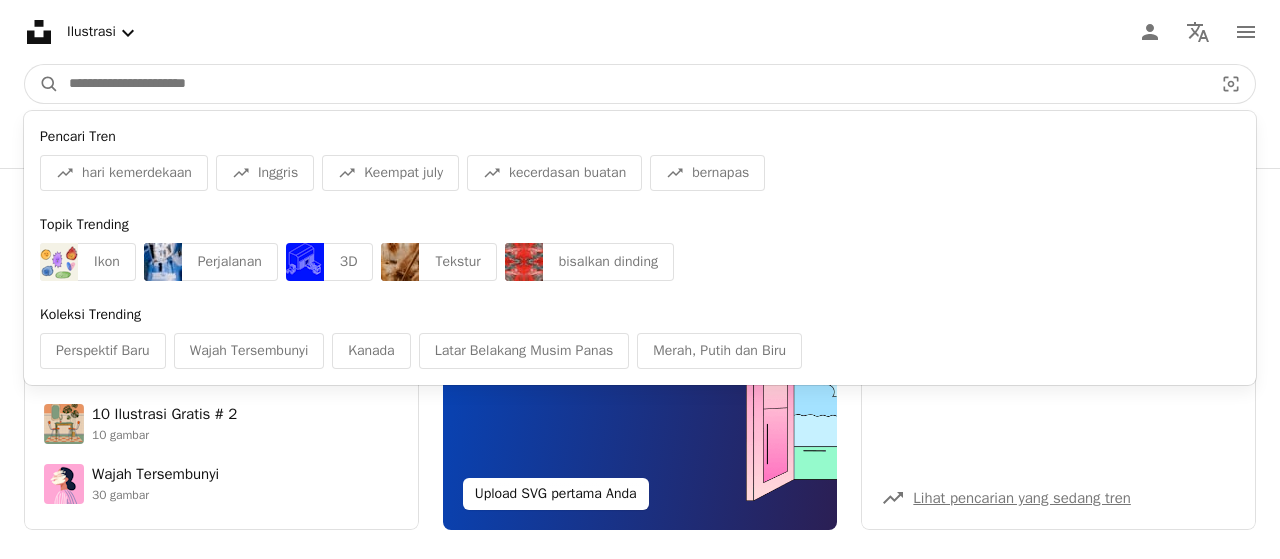 click at bounding box center [633, 84] 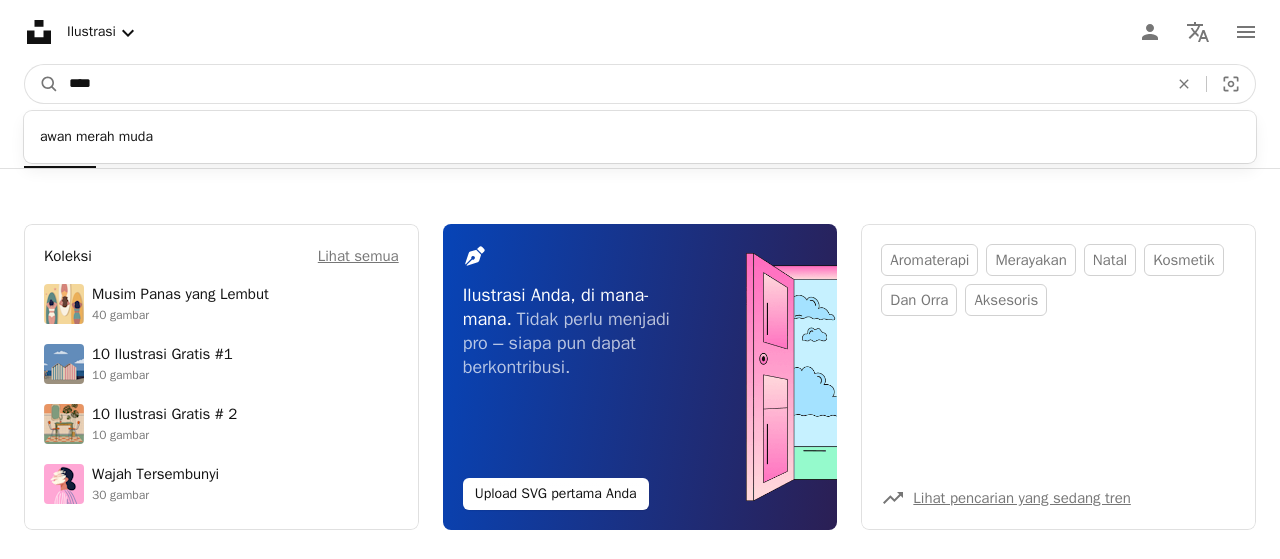 type on "****" 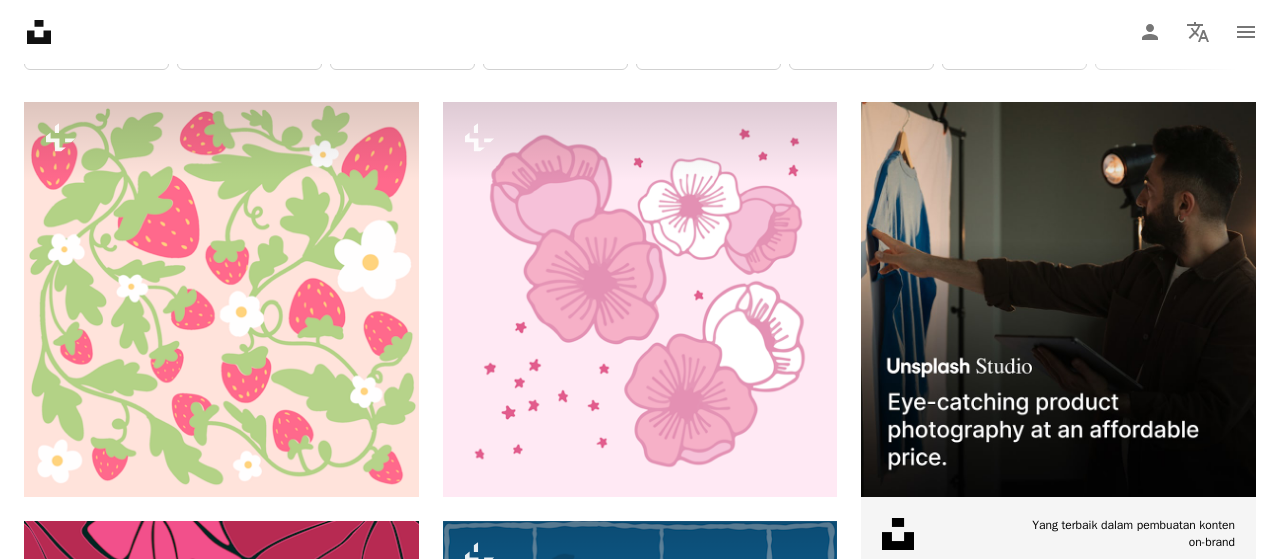 scroll, scrollTop: 0, scrollLeft: 0, axis: both 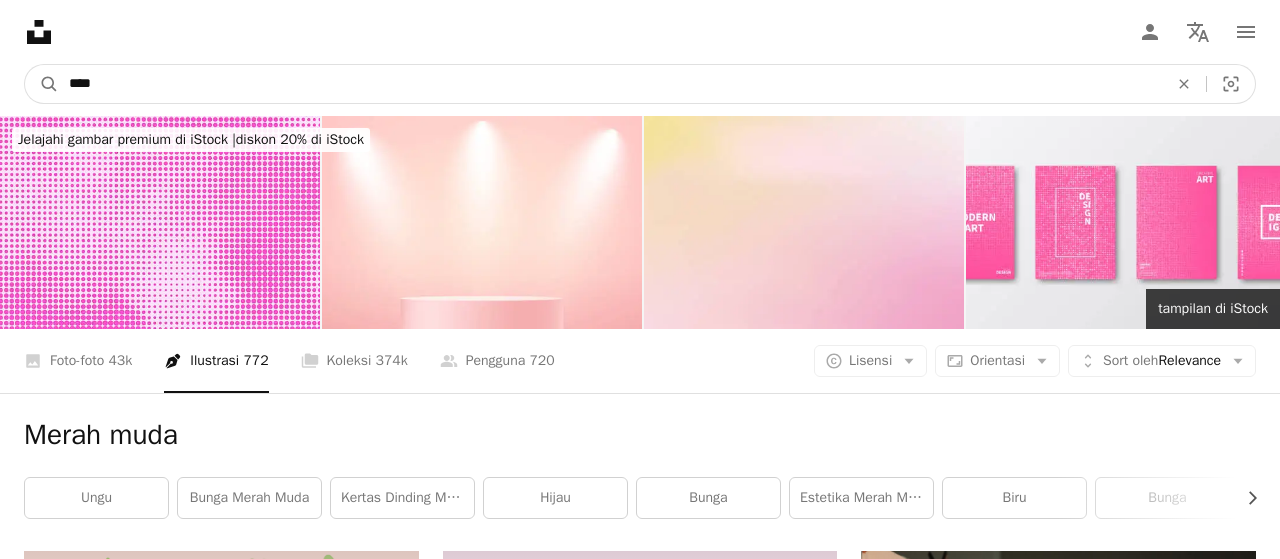 click on "****" at bounding box center (610, 84) 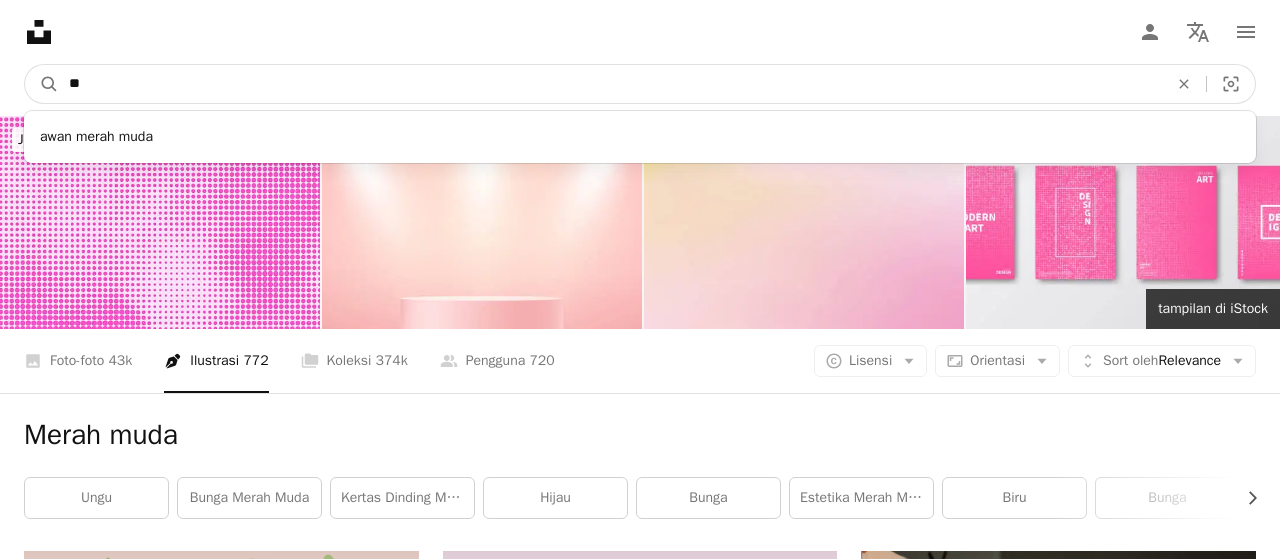 type on "*" 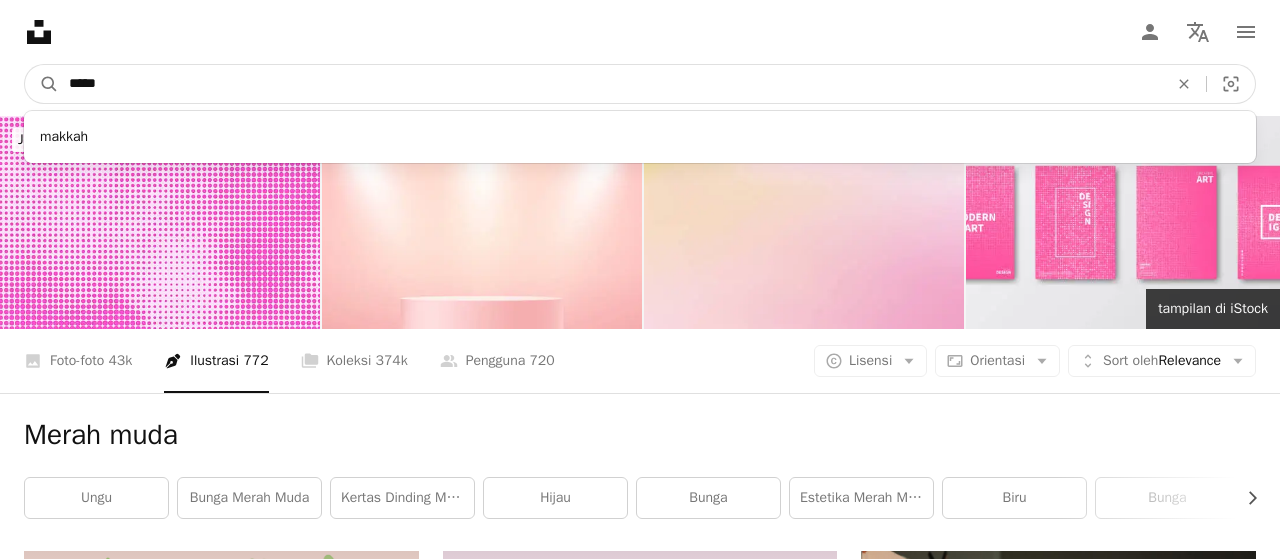 type on "******" 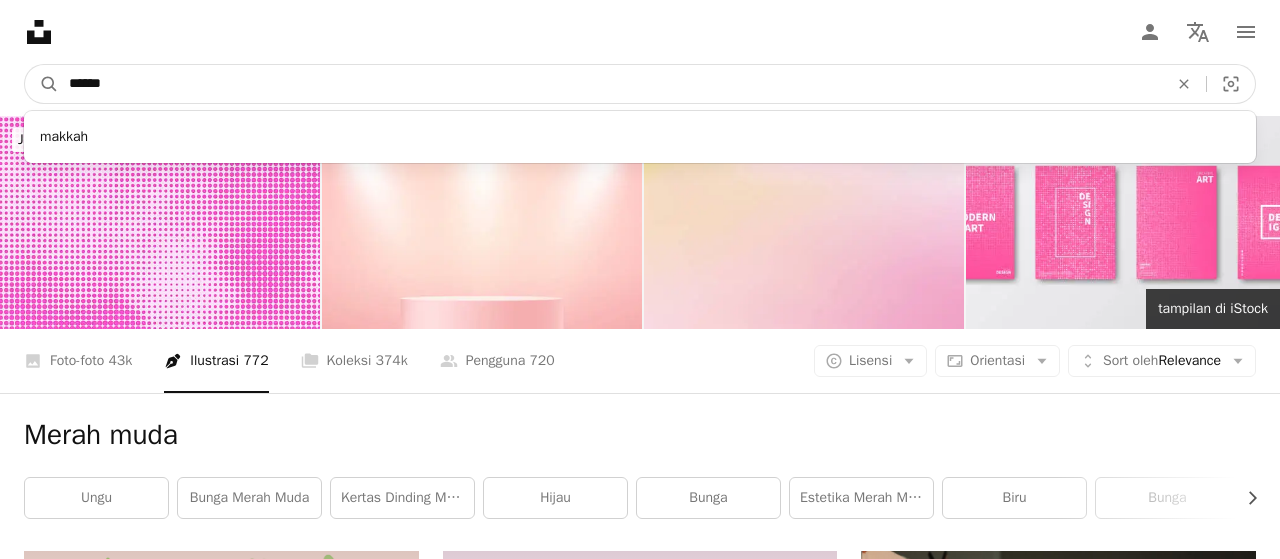 click on "A magnifying glass" at bounding box center (42, 84) 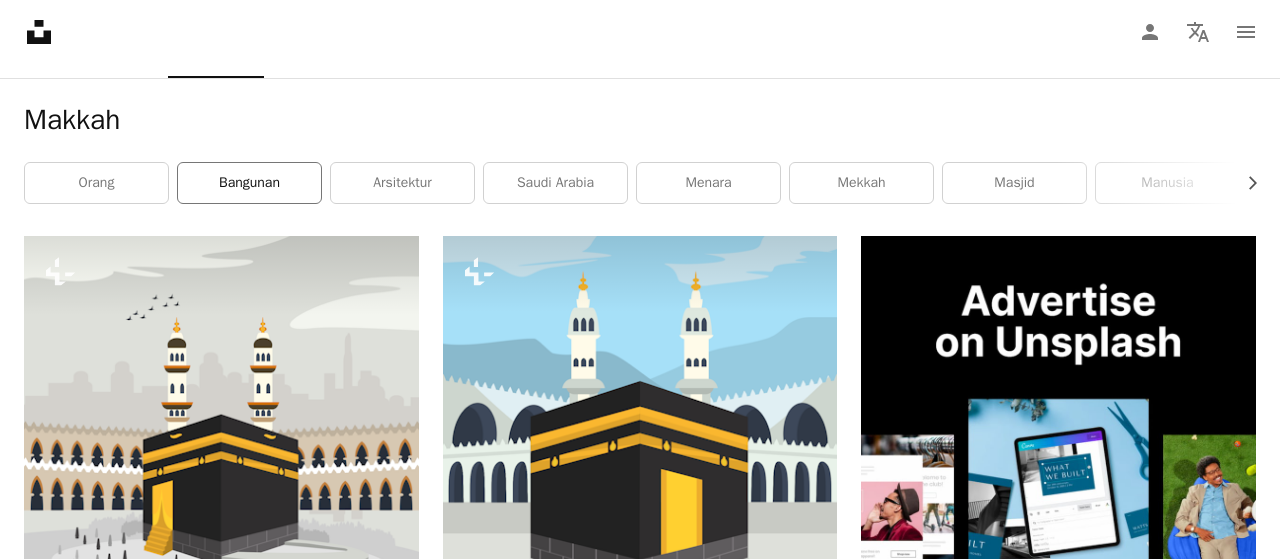 scroll, scrollTop: 0, scrollLeft: 0, axis: both 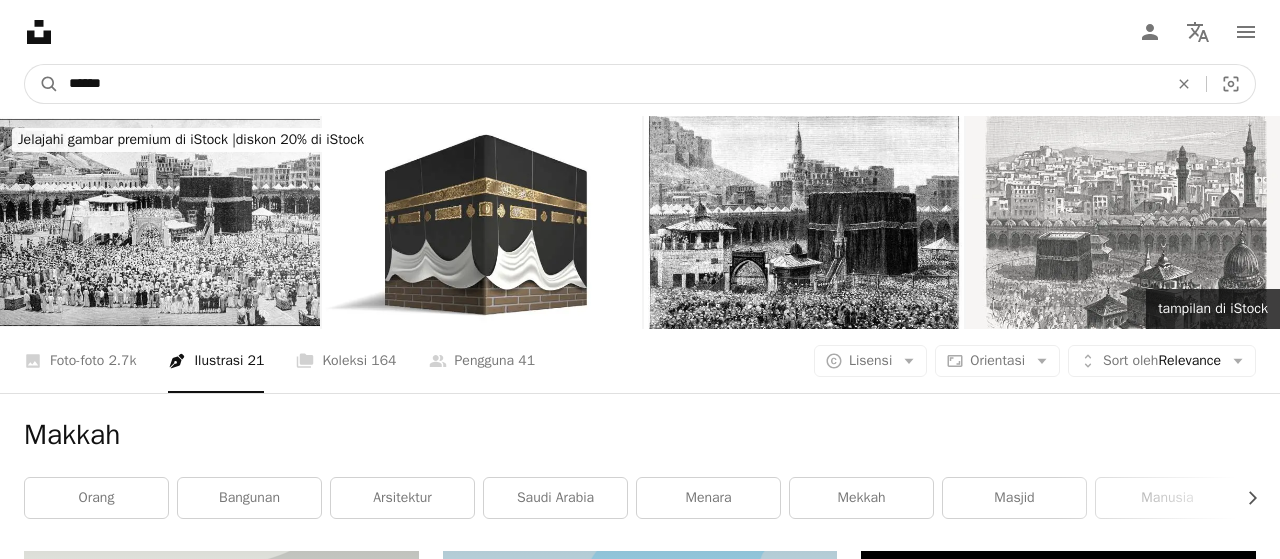 click on "******" at bounding box center (610, 84) 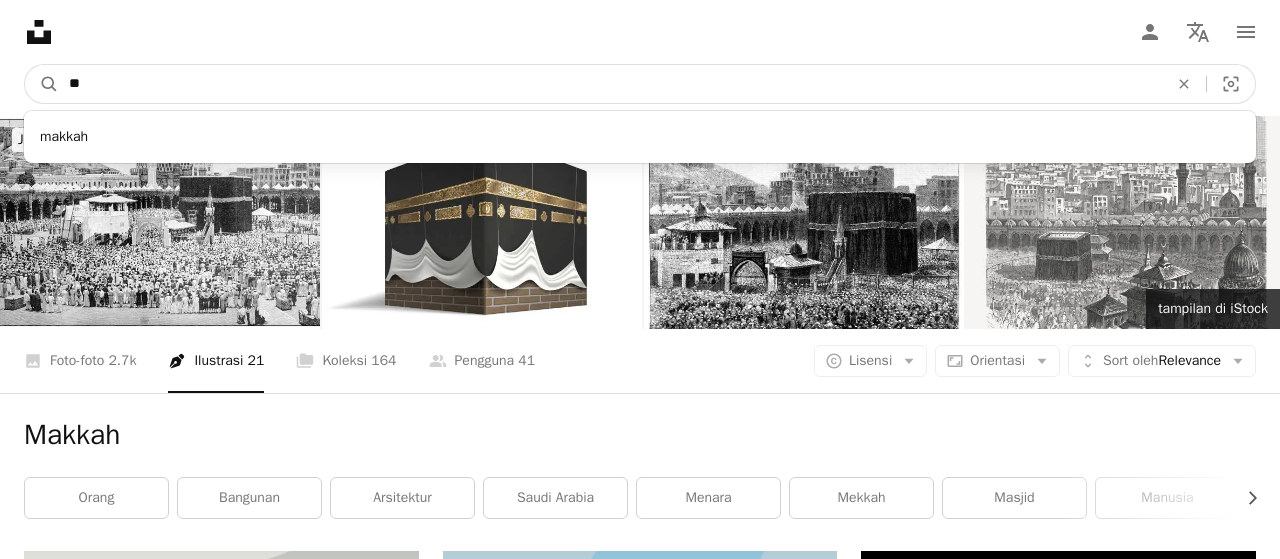 type on "*" 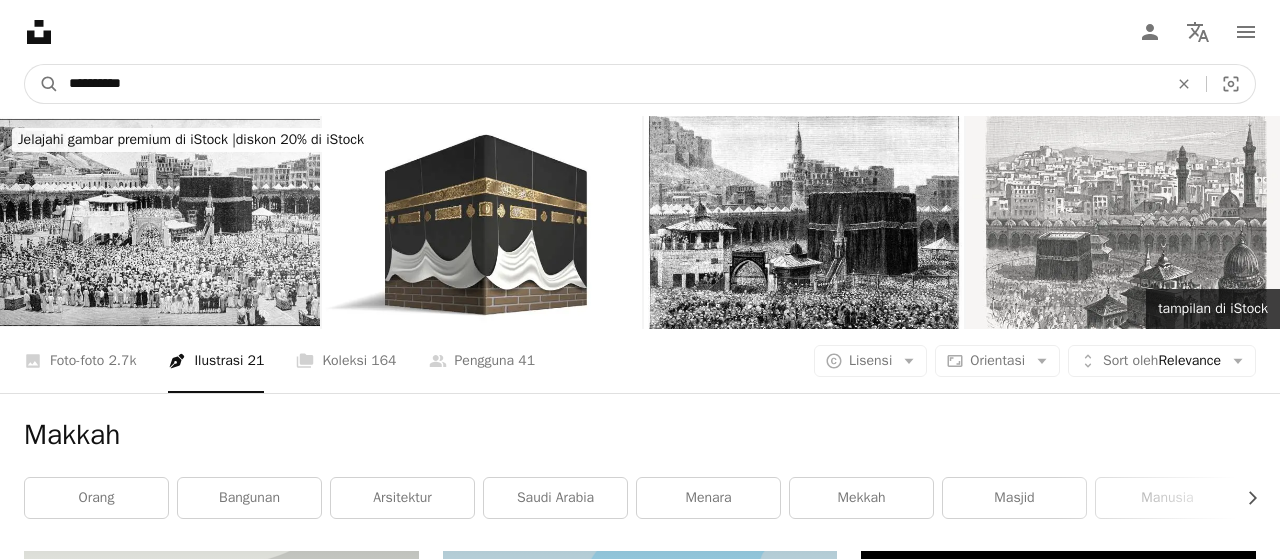 type on "**********" 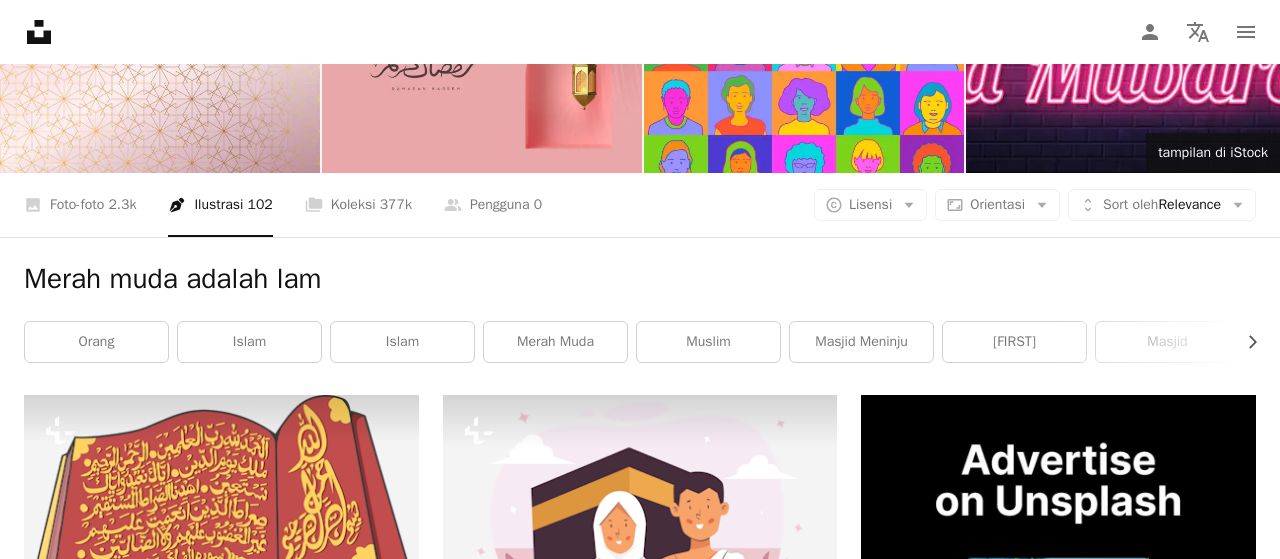 scroll, scrollTop: 0, scrollLeft: 0, axis: both 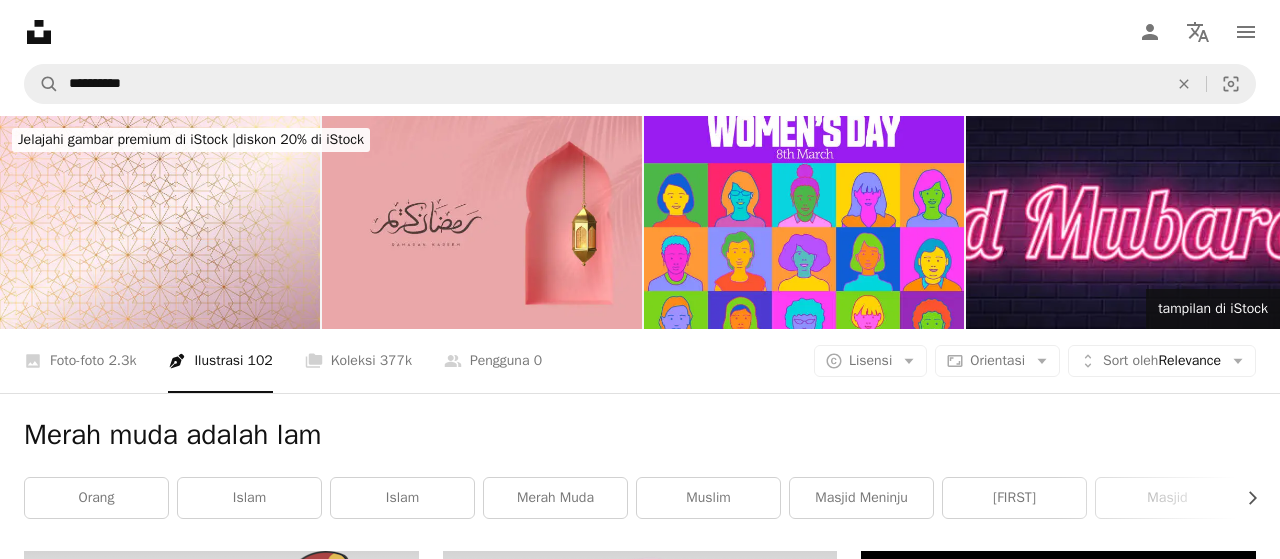 click on "Unsplash logo Unsplash Home A photo Pen Tool A compass A stack of folders Download Person Localization icon navigation menu" at bounding box center (640, 32) 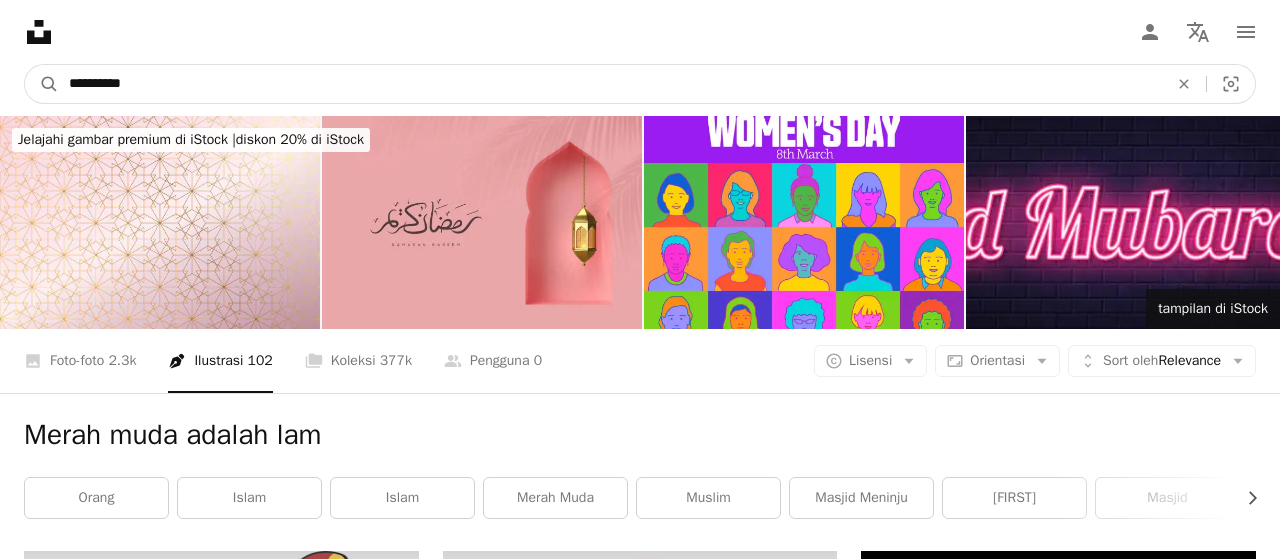 click on "**********" at bounding box center (610, 84) 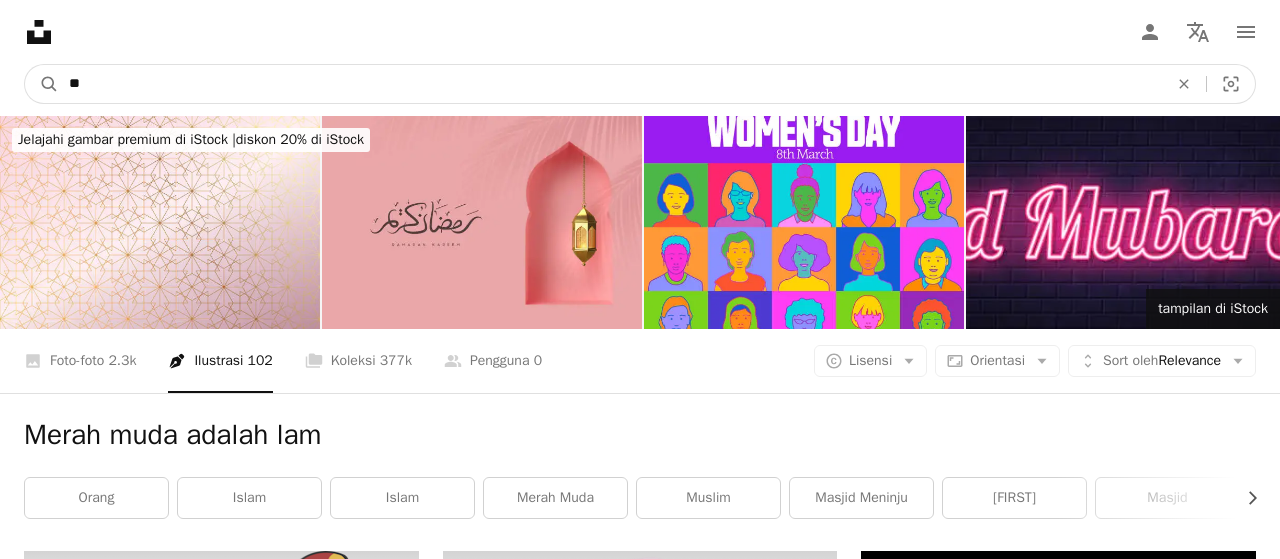 type on "*" 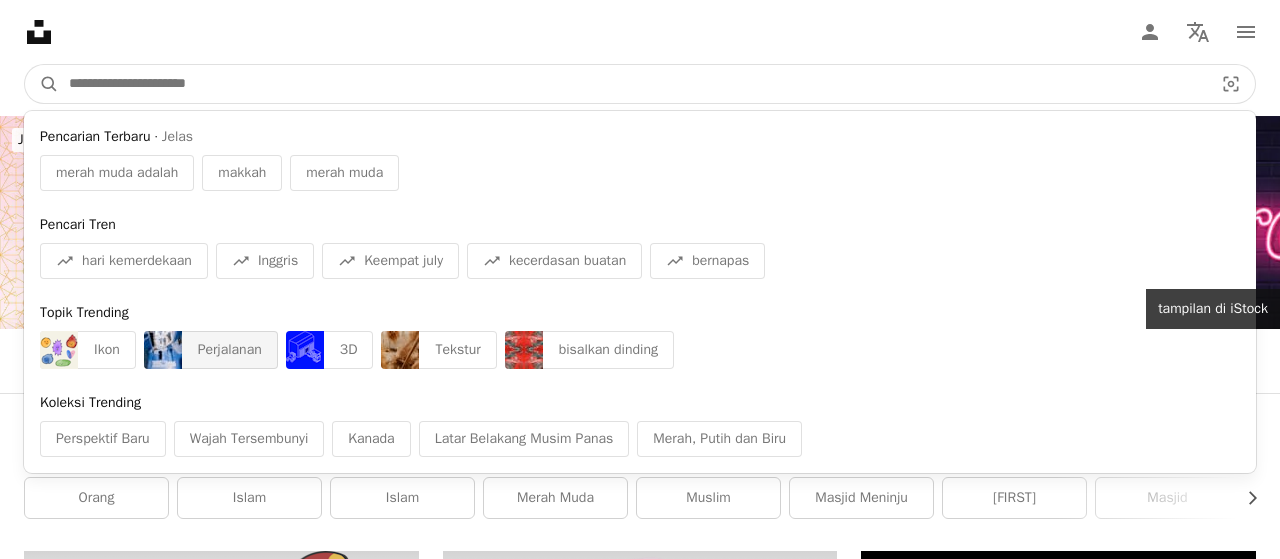 type 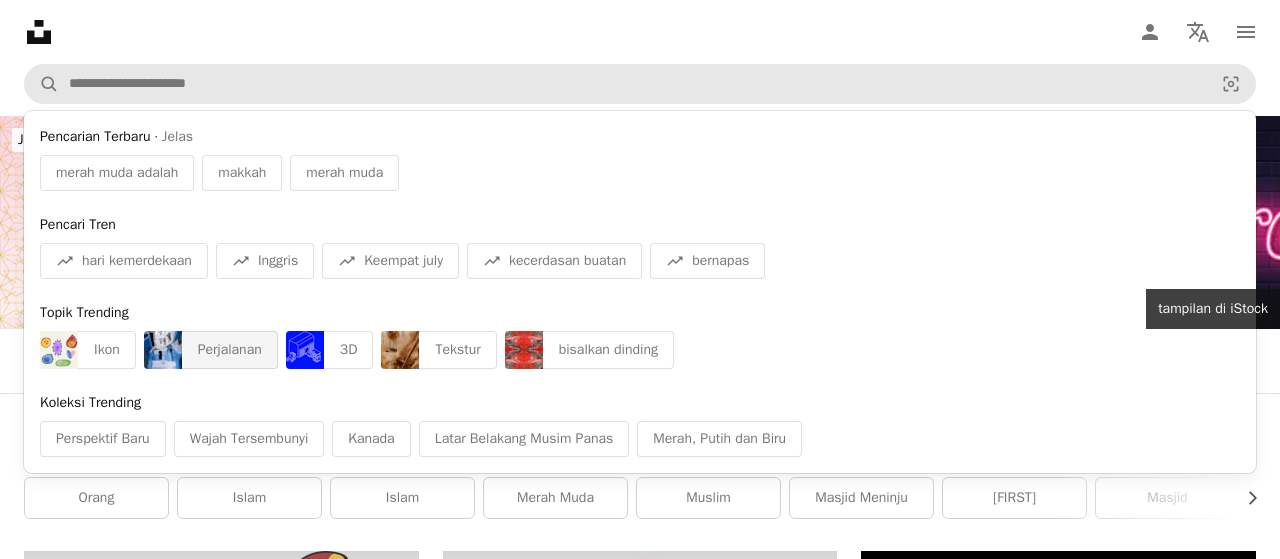 click on "Perjalanan" at bounding box center [230, 350] 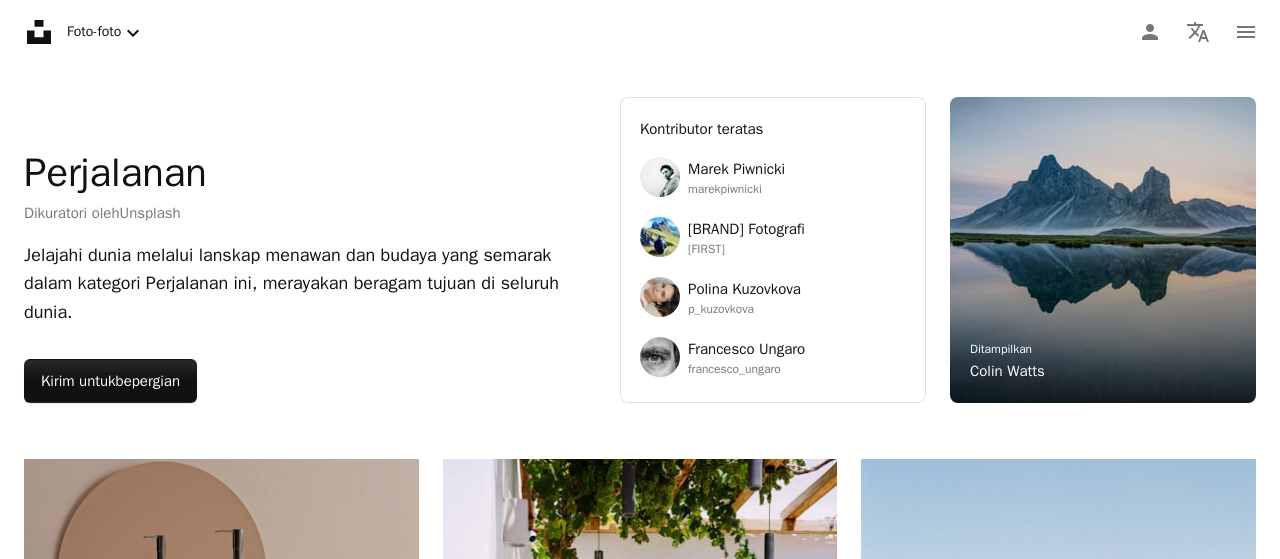 scroll, scrollTop: 0, scrollLeft: 0, axis: both 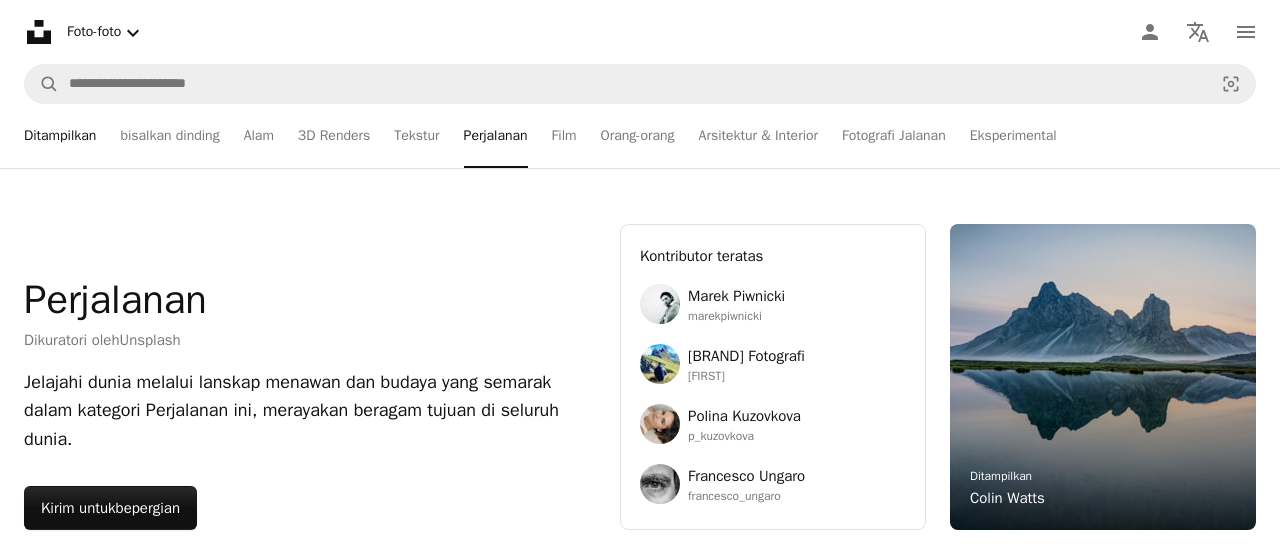 click on "Ditampilkan" at bounding box center (60, 136) 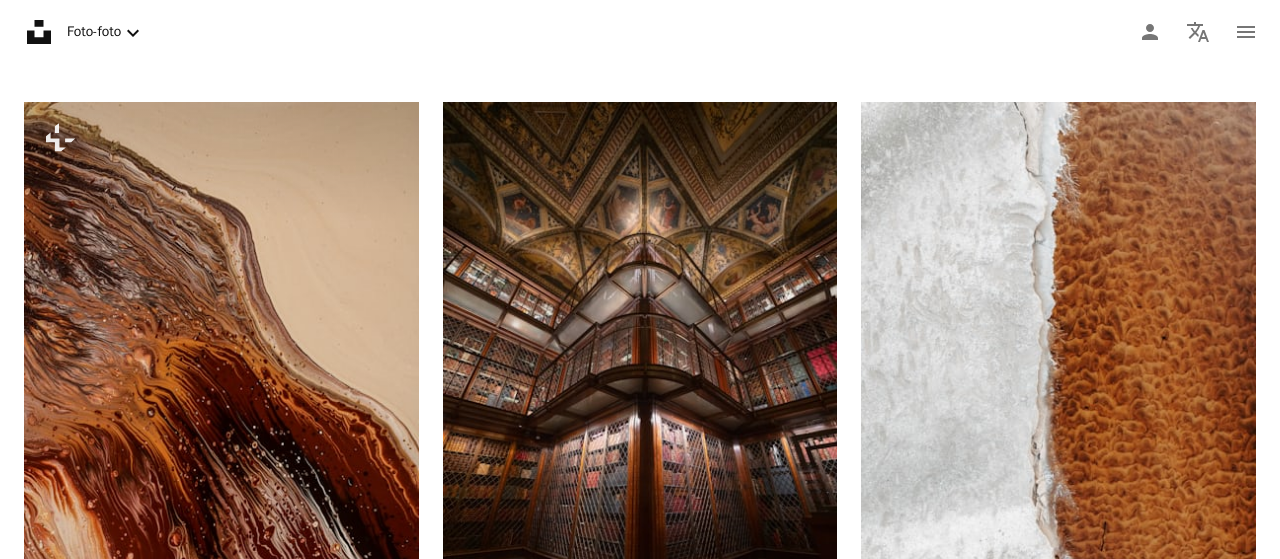 scroll, scrollTop: 0, scrollLeft: 0, axis: both 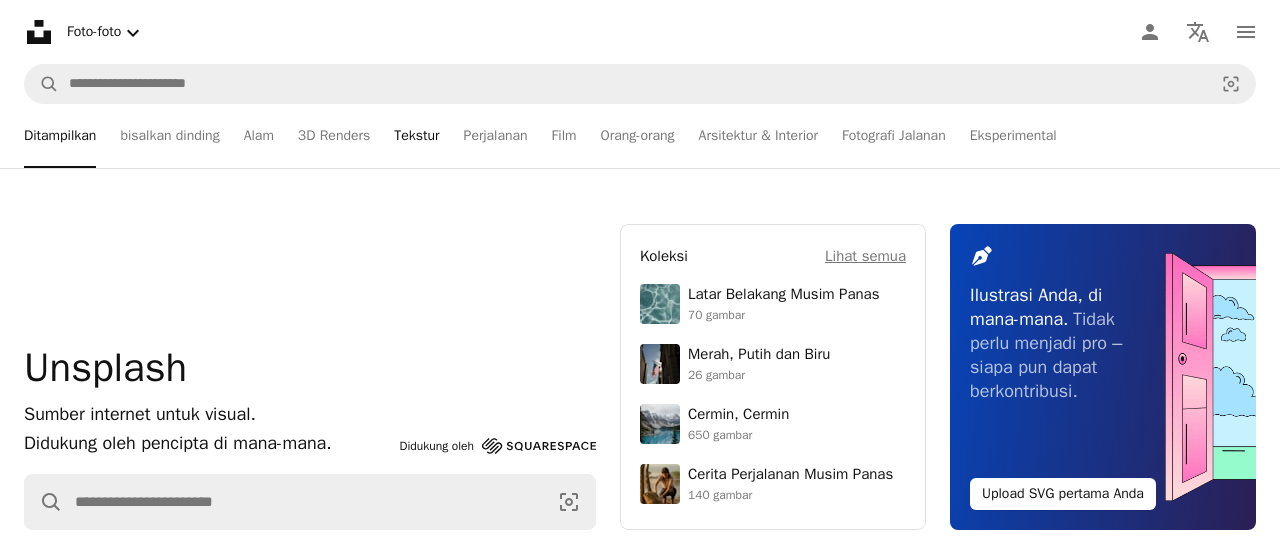 click on "Tekstur" at bounding box center [416, 136] 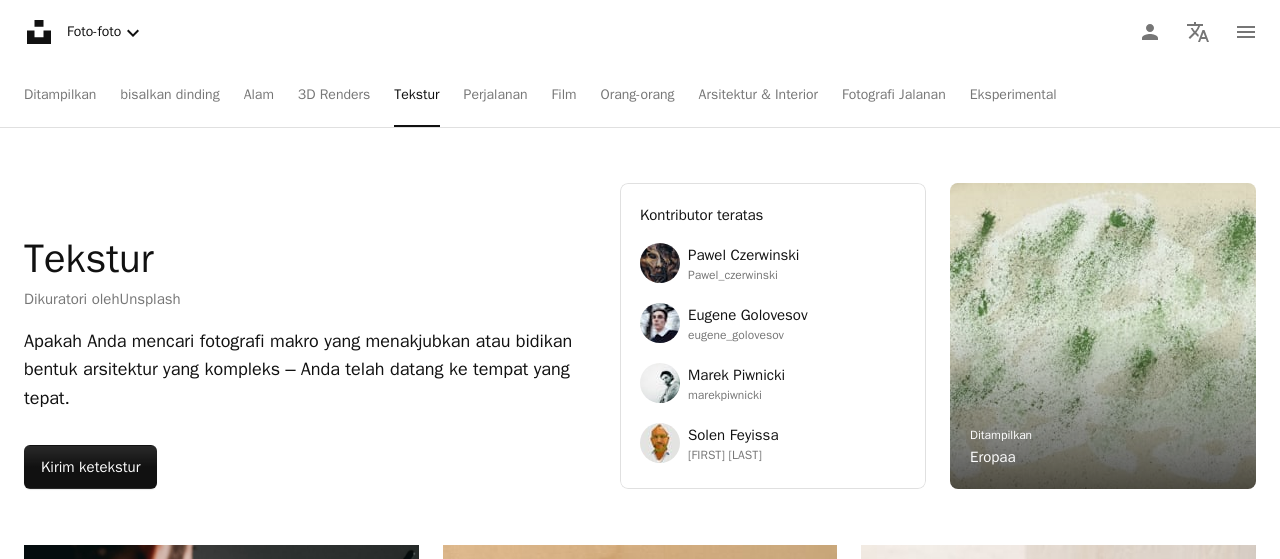 scroll, scrollTop: 0, scrollLeft: 0, axis: both 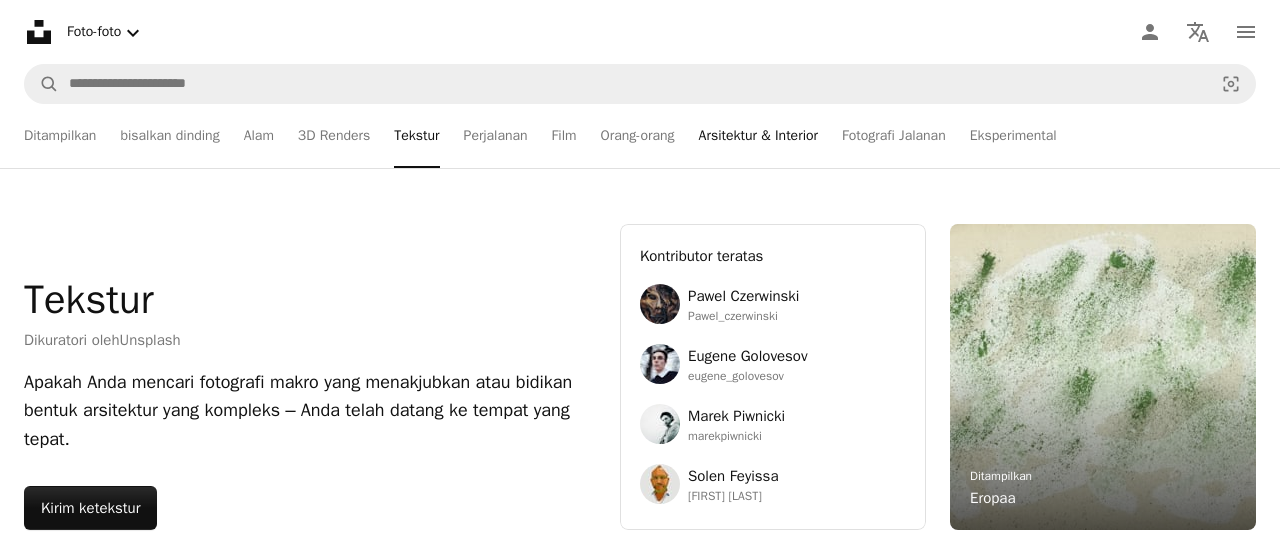 click on "Arsitektur & Interior" at bounding box center (758, 136) 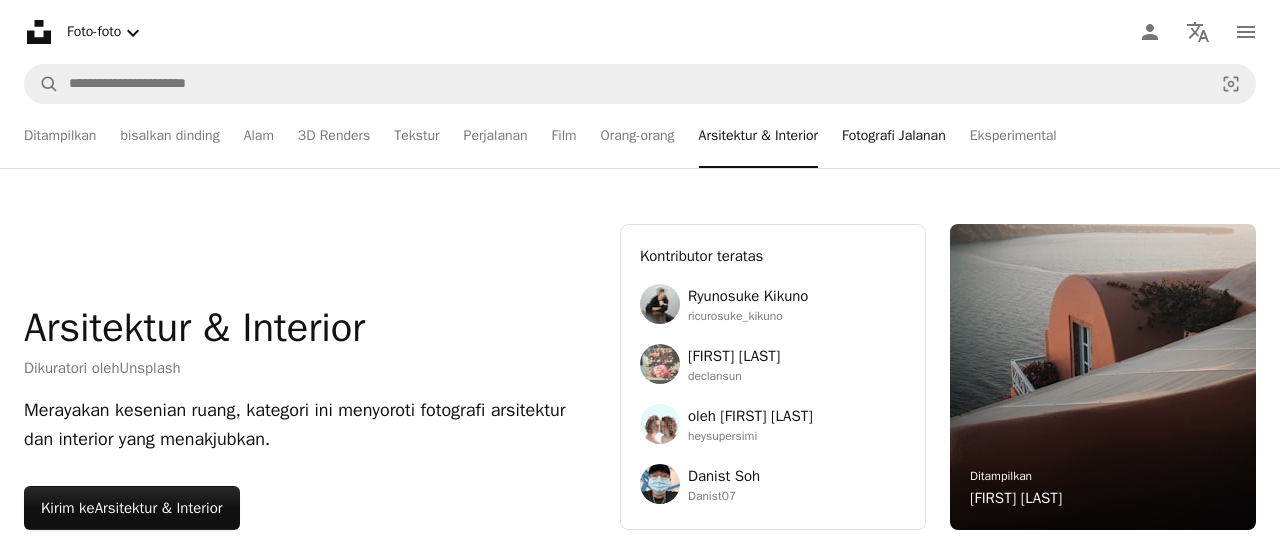 click on "Fotografi Jalanan" at bounding box center (894, 136) 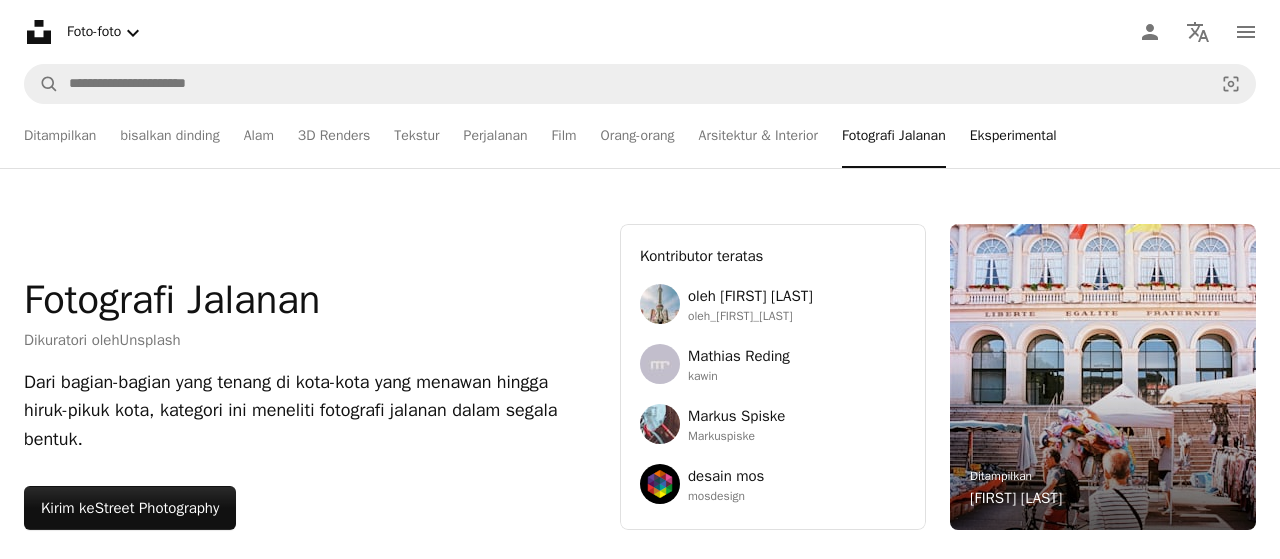 click on "Eksperimental" at bounding box center [1013, 136] 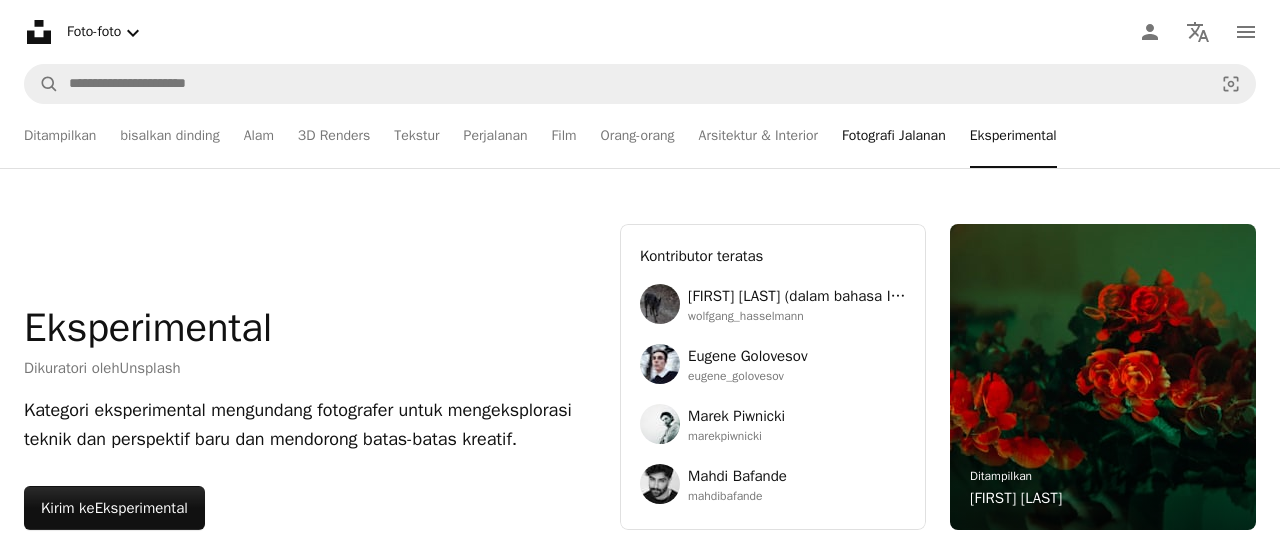 click on "Fotografi Jalanan" at bounding box center [894, 136] 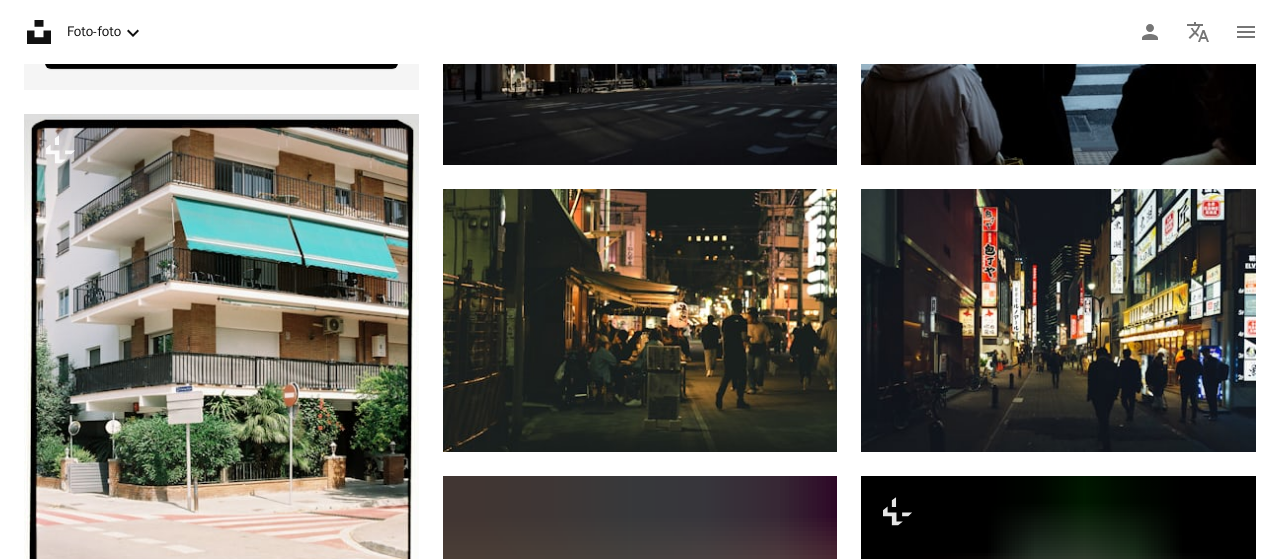 scroll, scrollTop: 0, scrollLeft: 0, axis: both 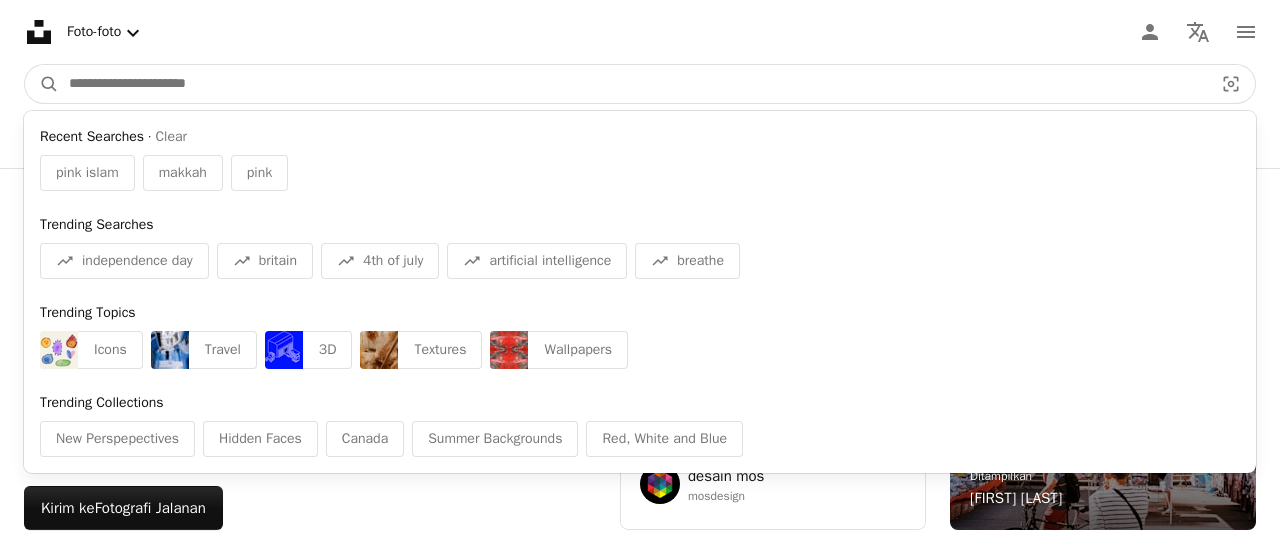 click at bounding box center [633, 84] 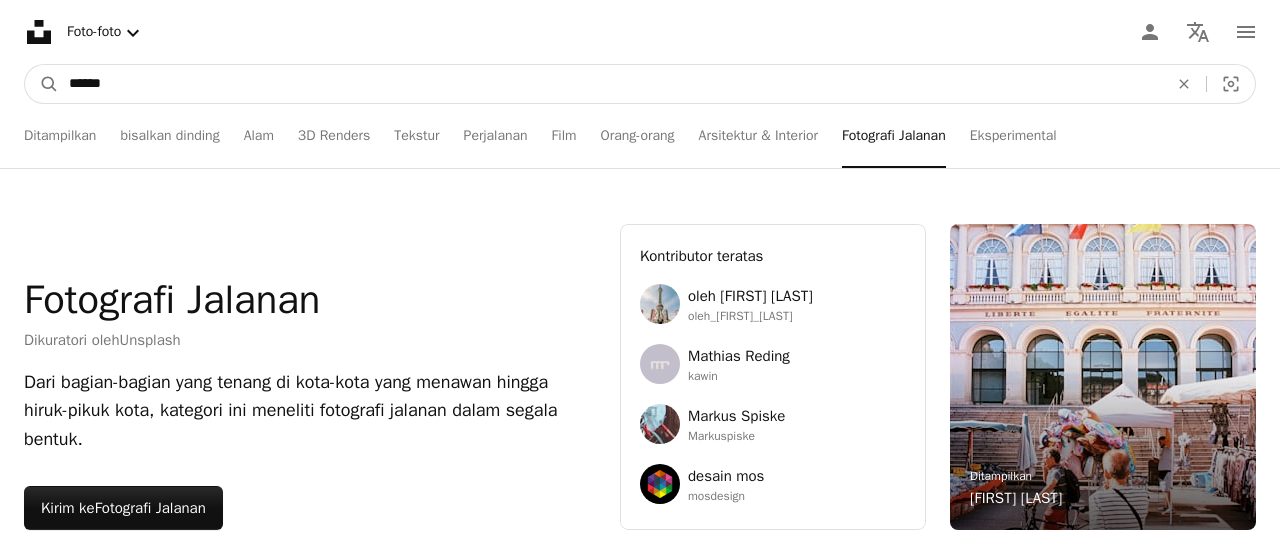 type on "******" 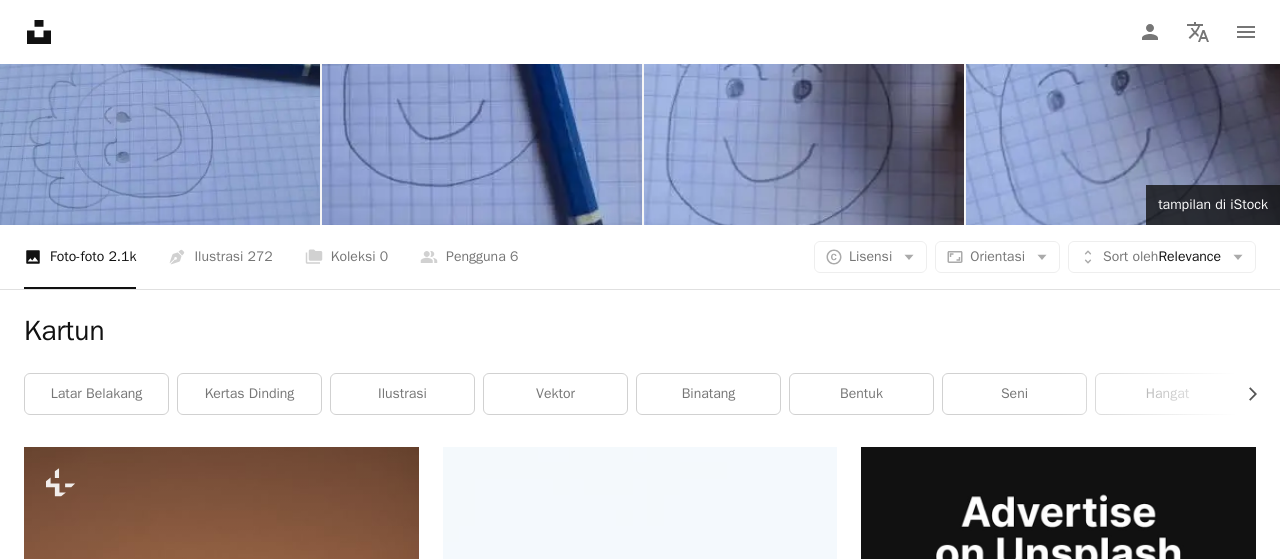 scroll, scrollTop: 0, scrollLeft: 0, axis: both 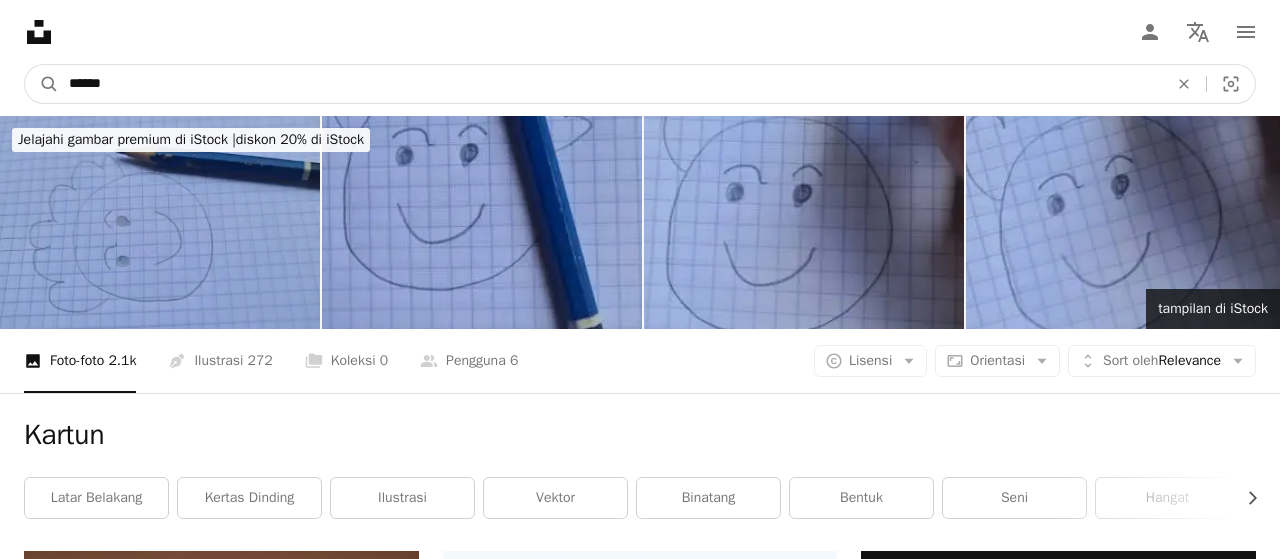 click on "******" at bounding box center [610, 84] 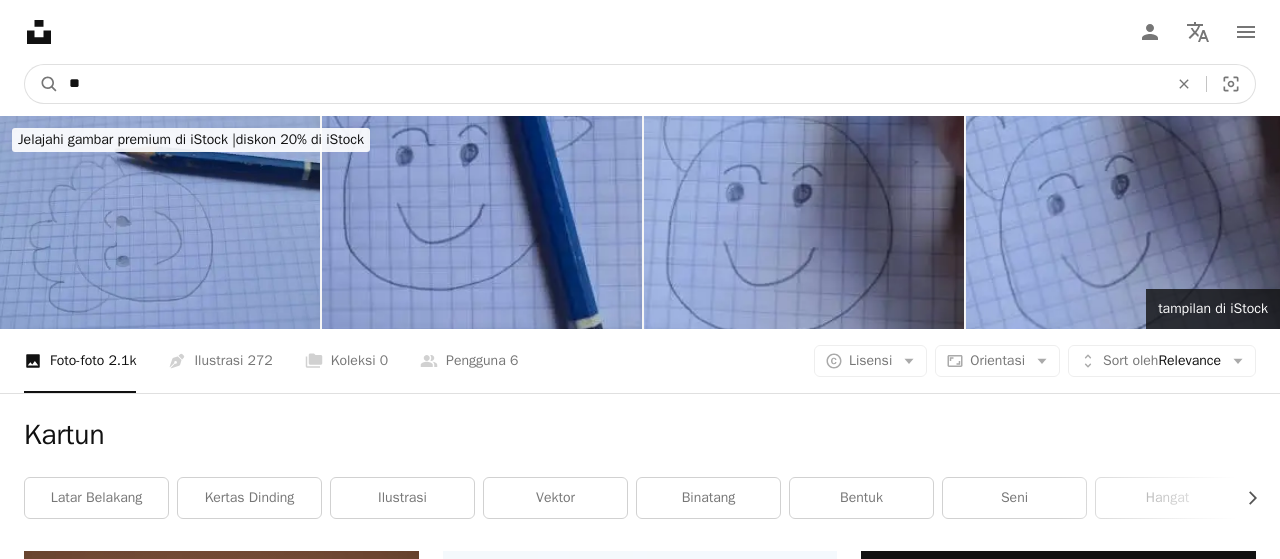 type on "*" 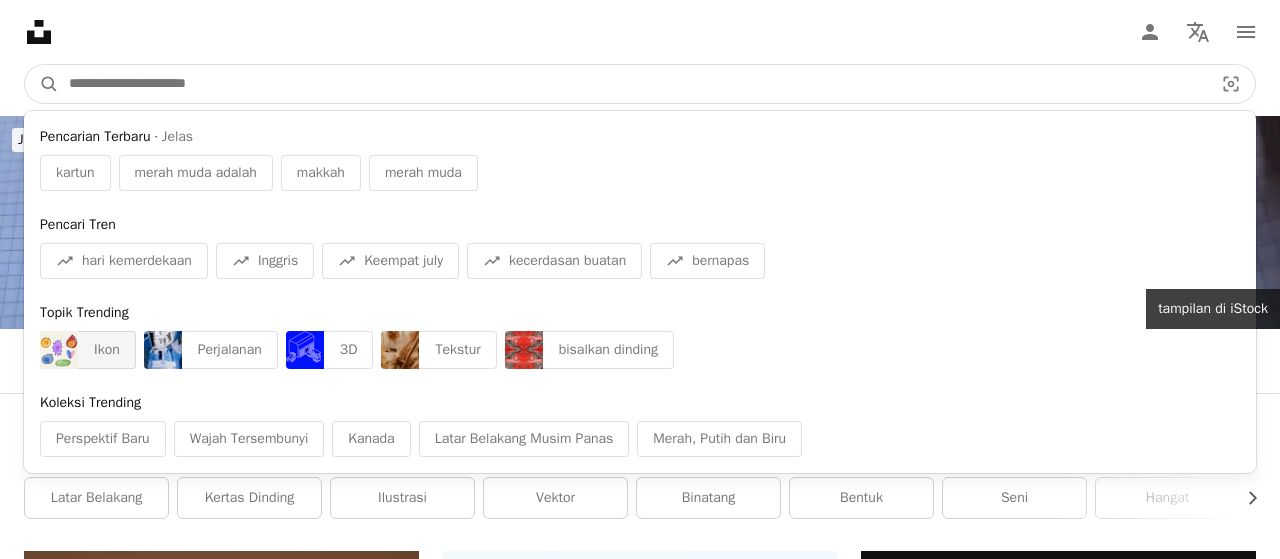 type 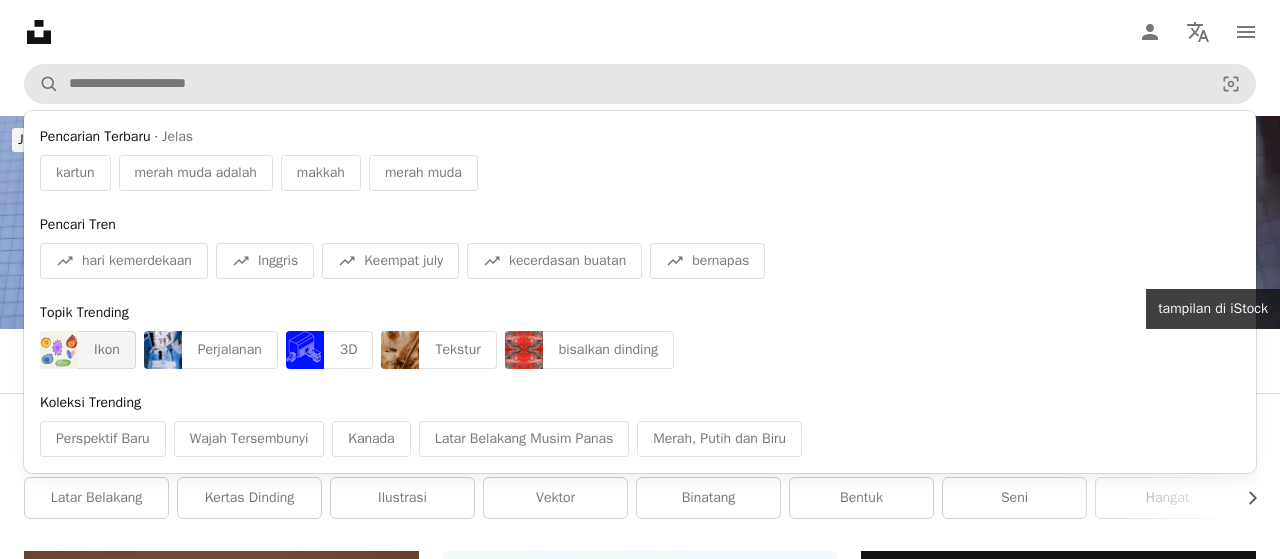 click at bounding box center (59, 350) 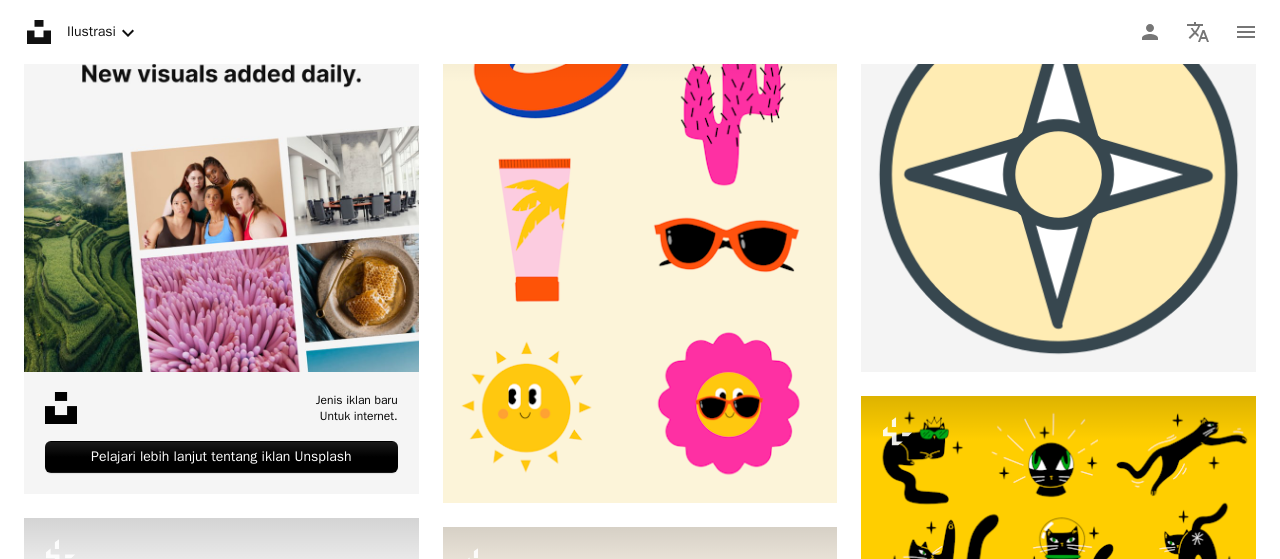 scroll, scrollTop: 0, scrollLeft: 0, axis: both 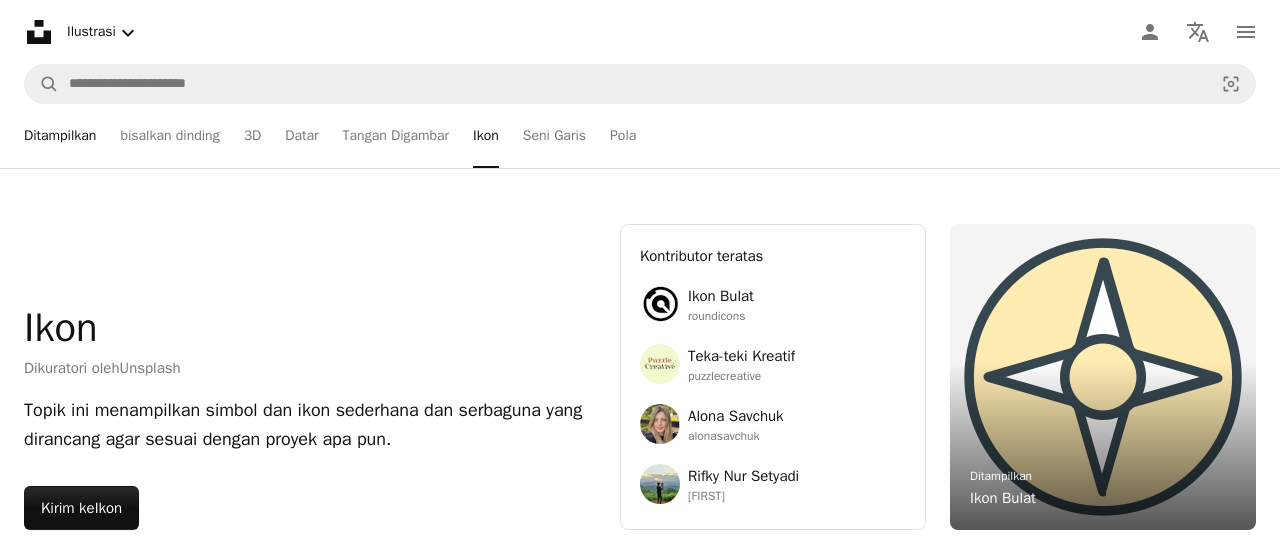 click on "Ditampilkan" at bounding box center (60, 136) 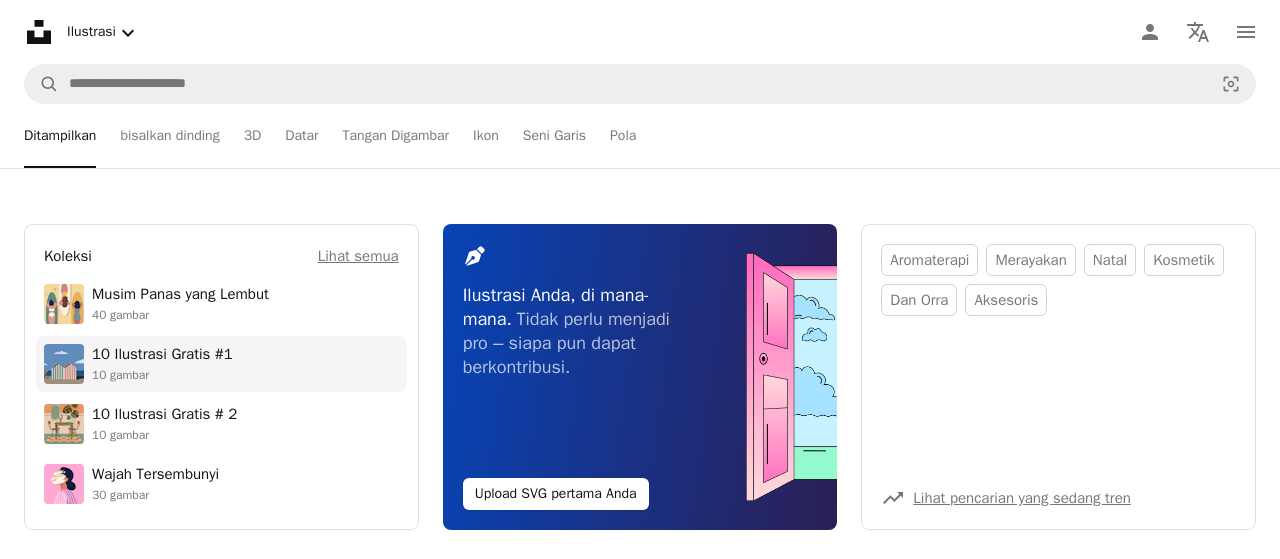 click on "10 Ilustrasi Gratis #1" at bounding box center (162, 355) 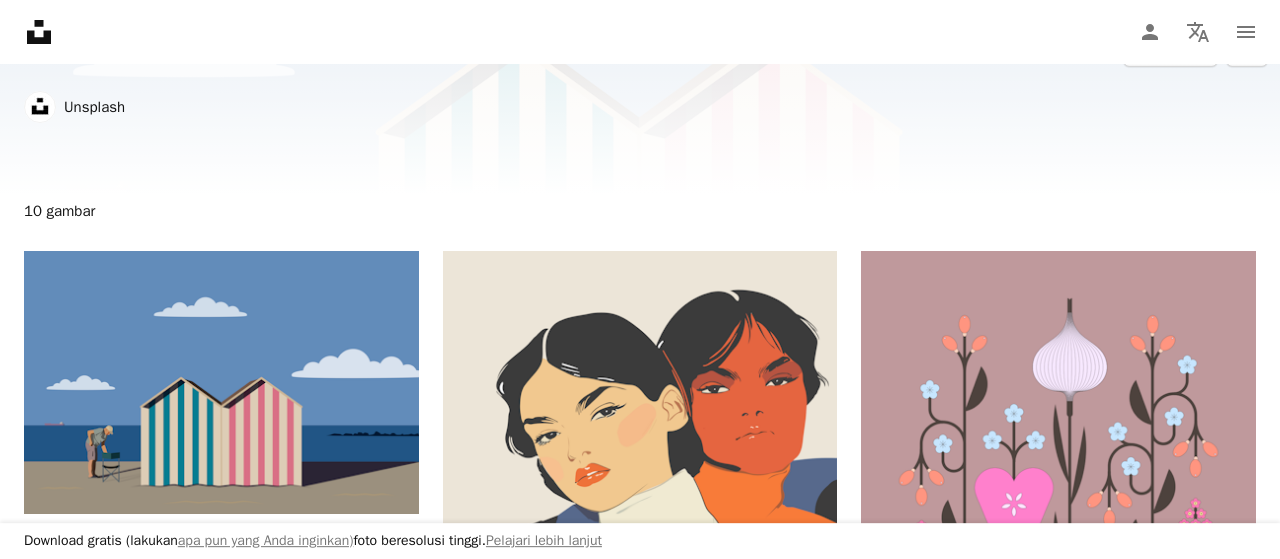 scroll, scrollTop: 0, scrollLeft: 0, axis: both 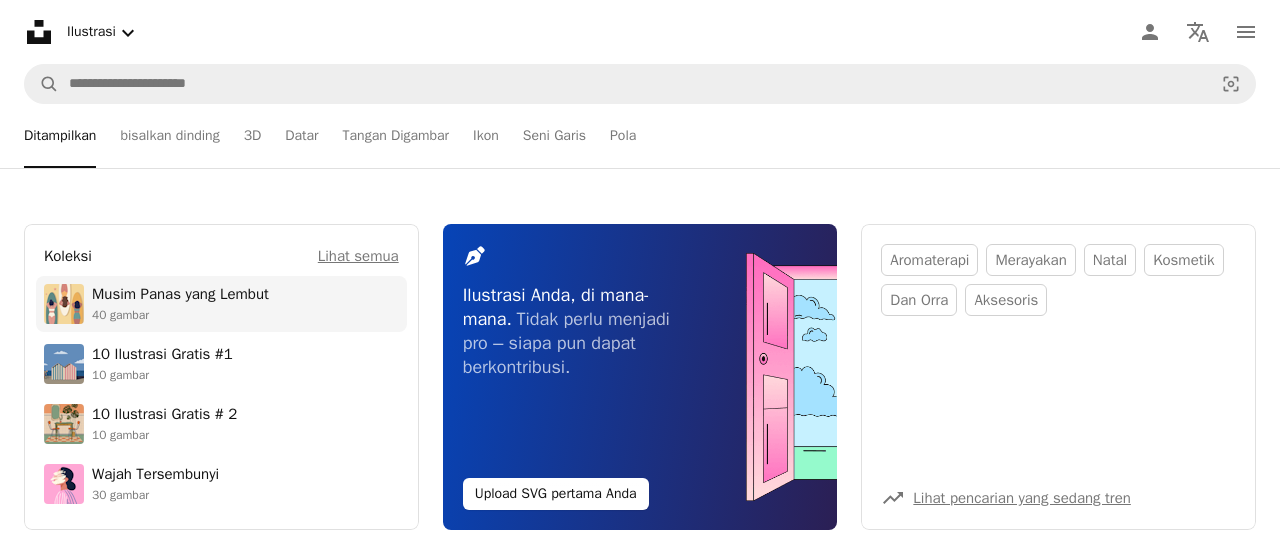 click at bounding box center [64, 304] 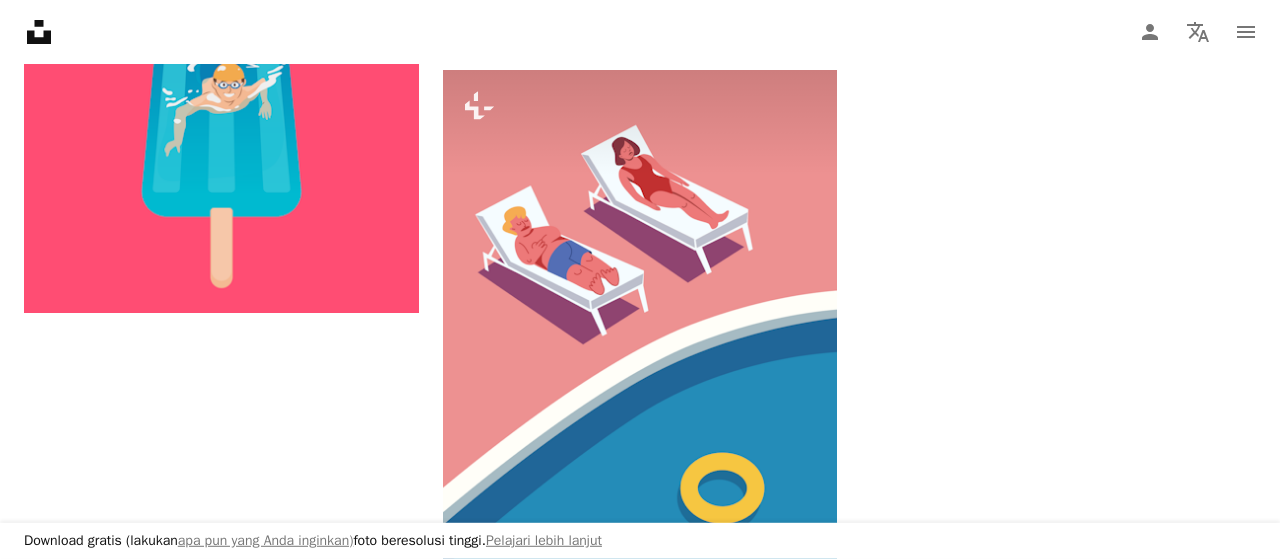 scroll, scrollTop: 2964, scrollLeft: 0, axis: vertical 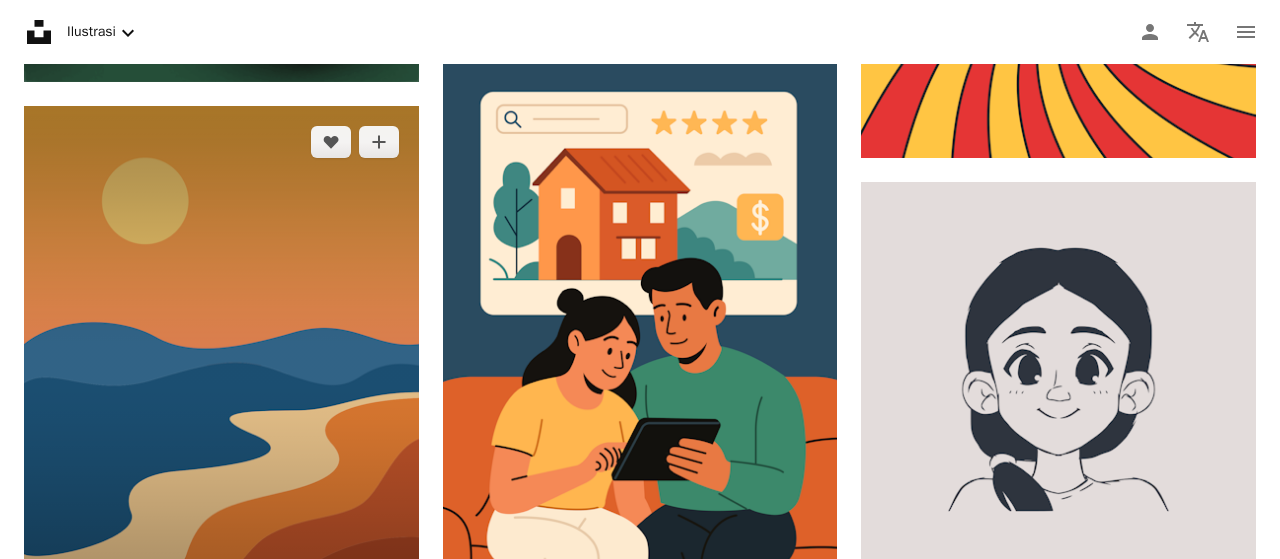 click at bounding box center (221, 369) 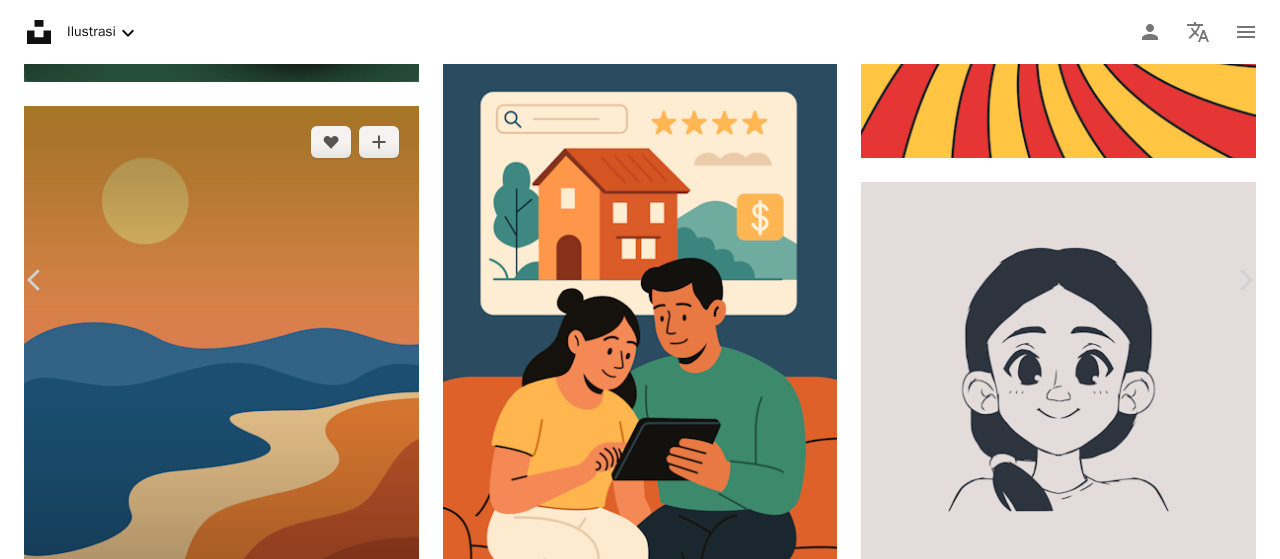 scroll, scrollTop: 1615, scrollLeft: 0, axis: vertical 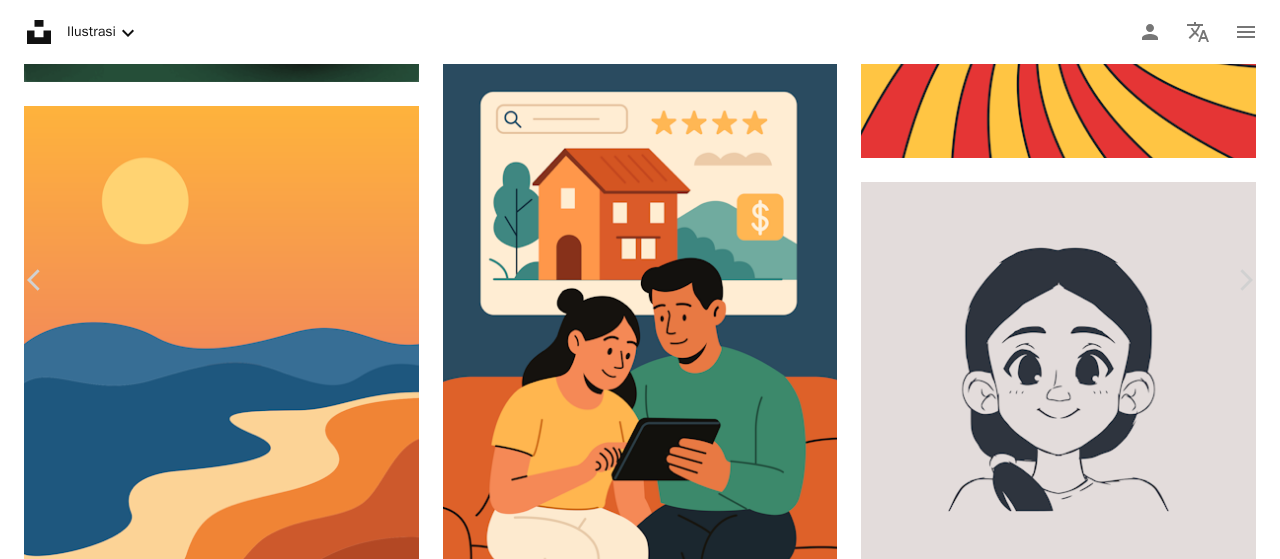 click on "An X shape" at bounding box center [20, 20] 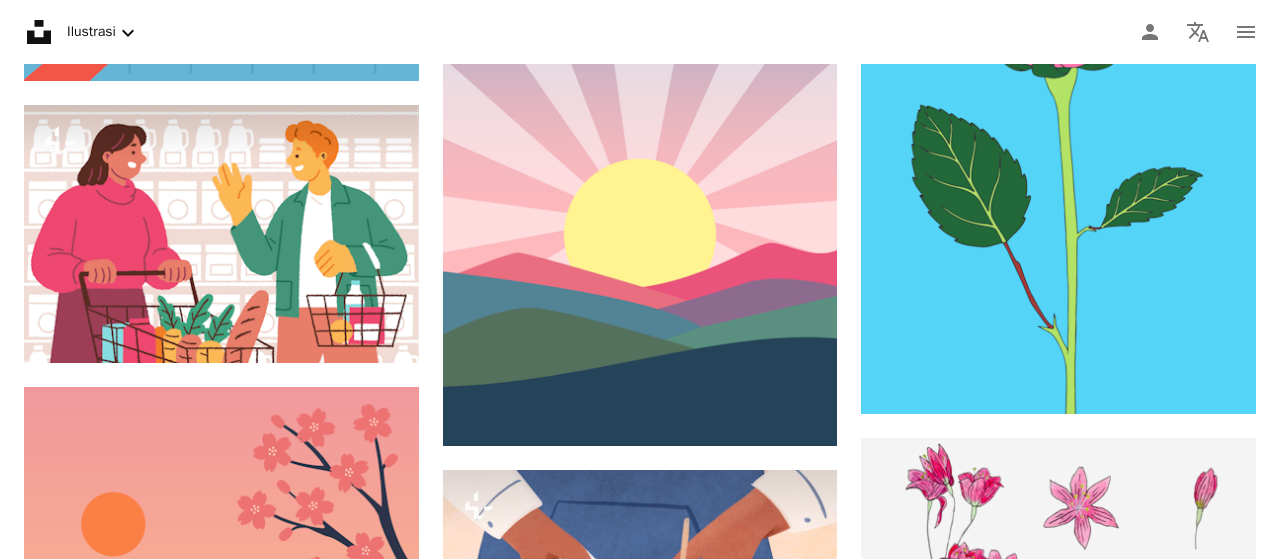 scroll, scrollTop: 25409, scrollLeft: 0, axis: vertical 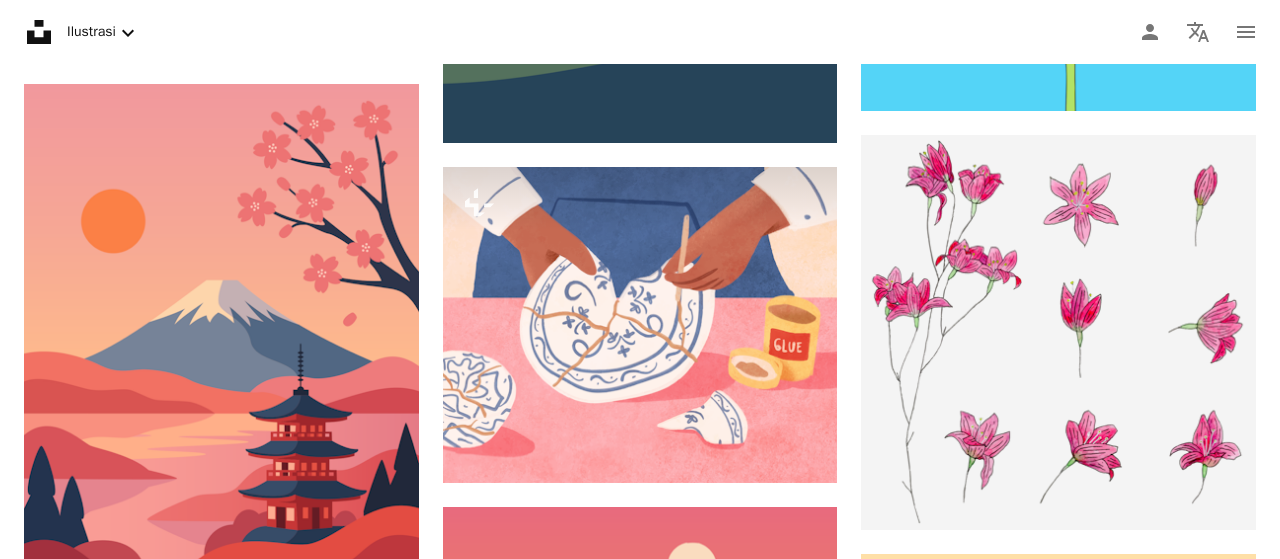 click at bounding box center (221, 831) 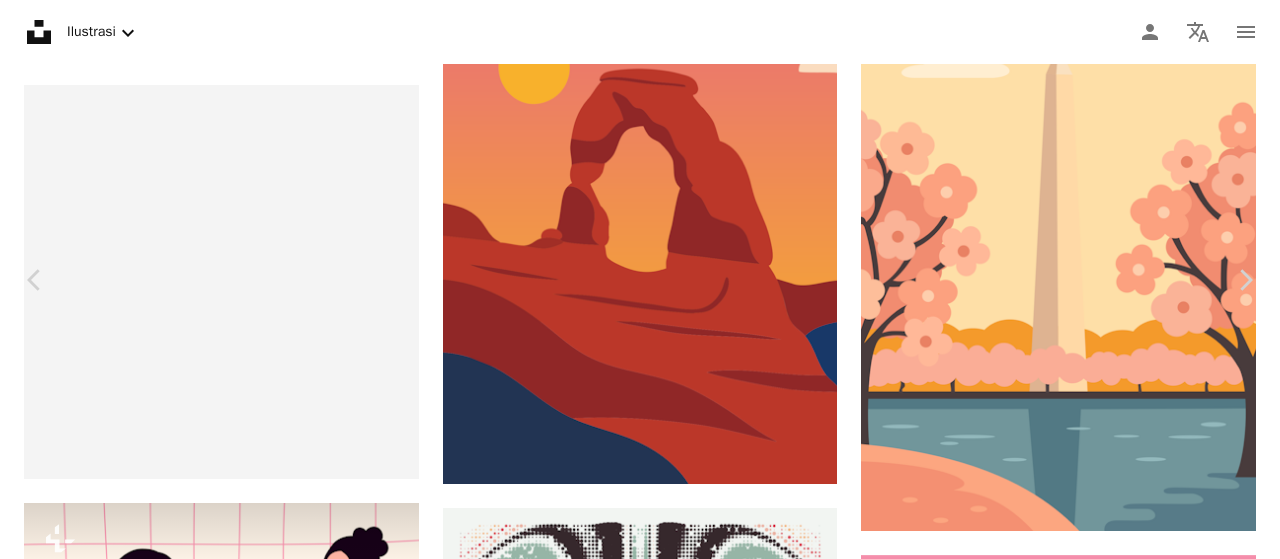 scroll, scrollTop: 1977, scrollLeft: 0, axis: vertical 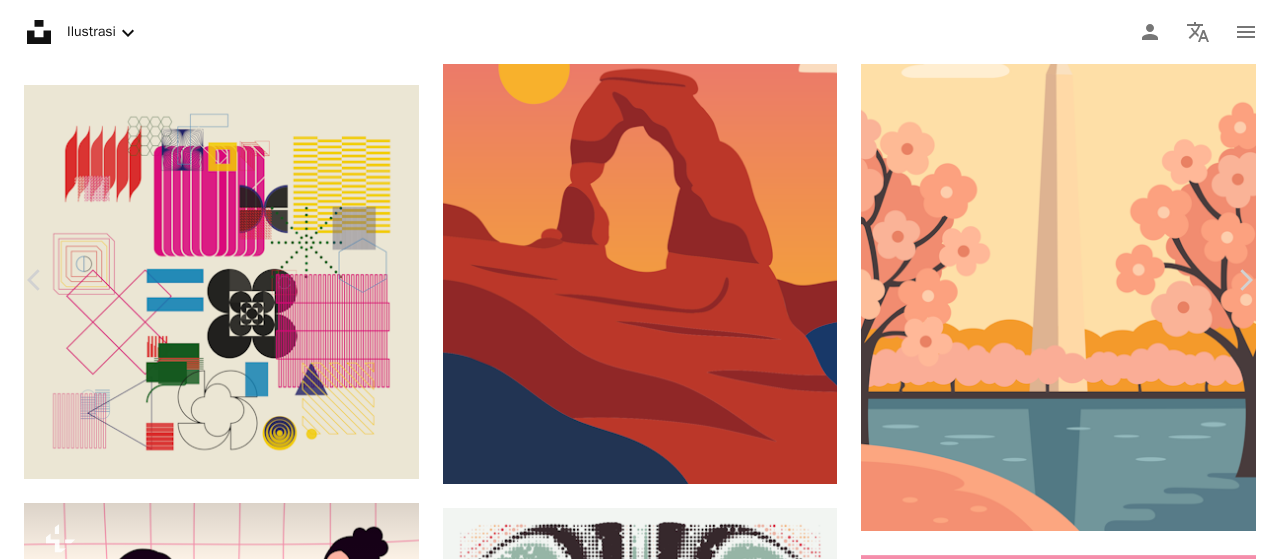 click on "An X shape" at bounding box center [20, 20] 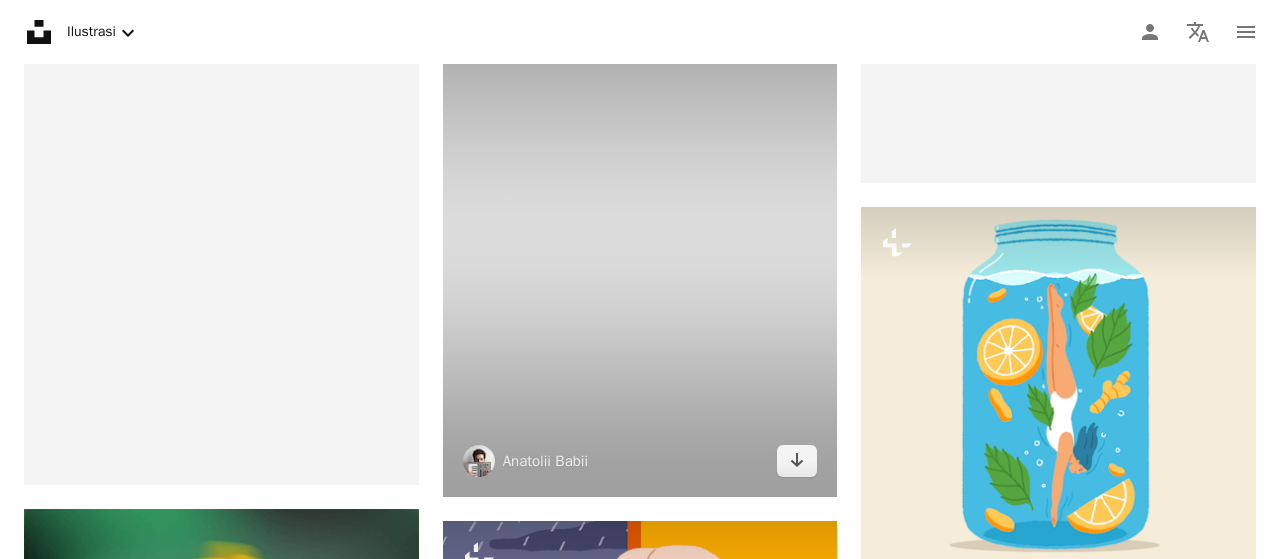 scroll, scrollTop: 21961, scrollLeft: 0, axis: vertical 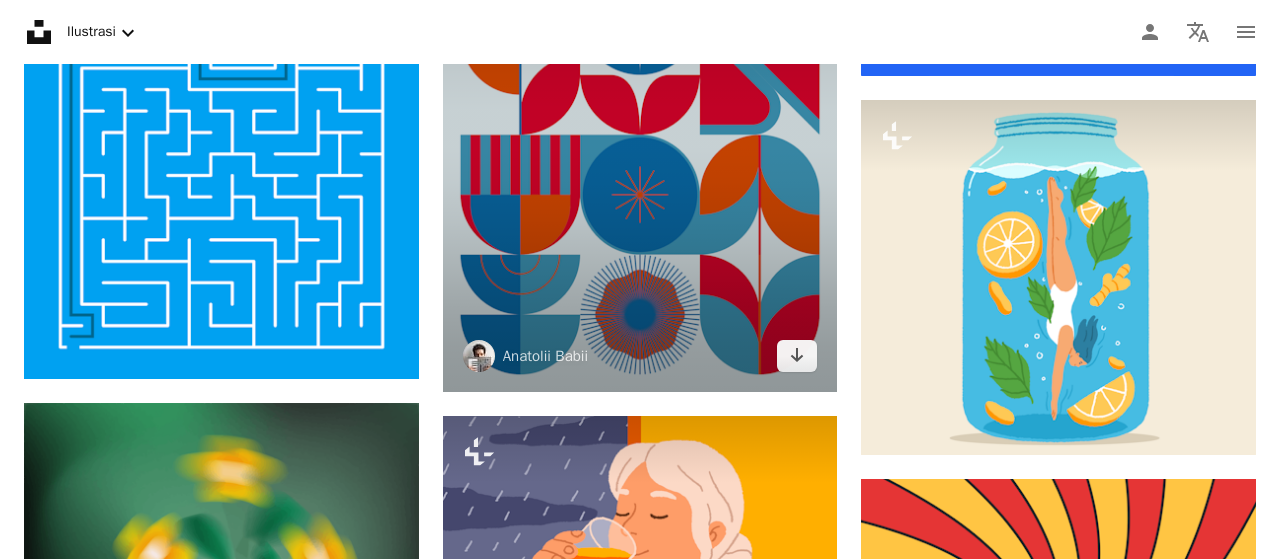 click at bounding box center [640, 134] 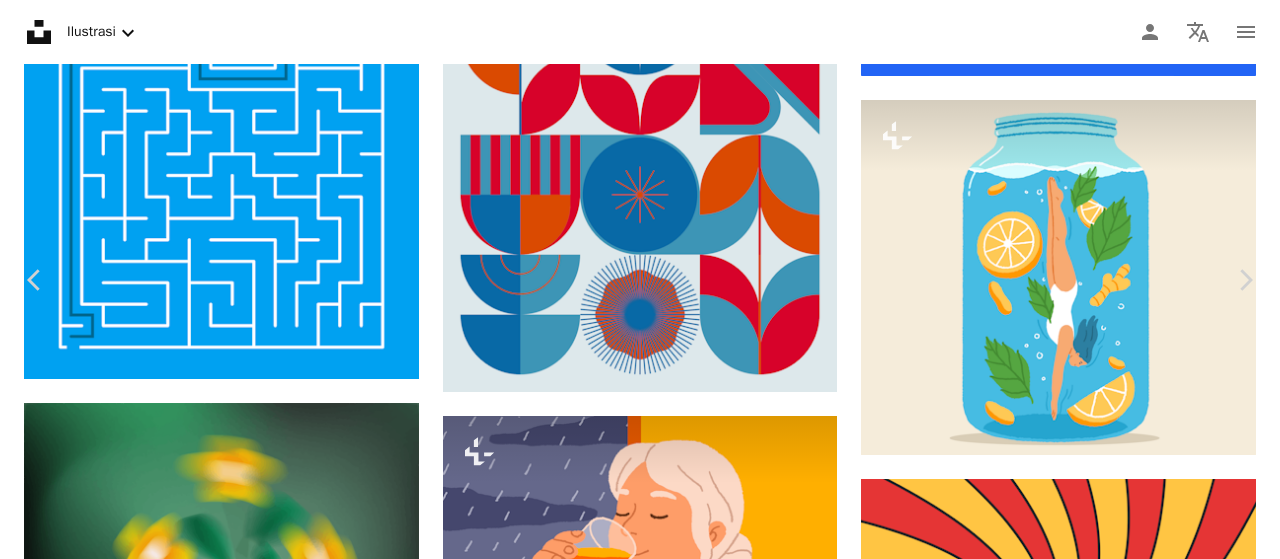 scroll, scrollTop: 0, scrollLeft: 0, axis: both 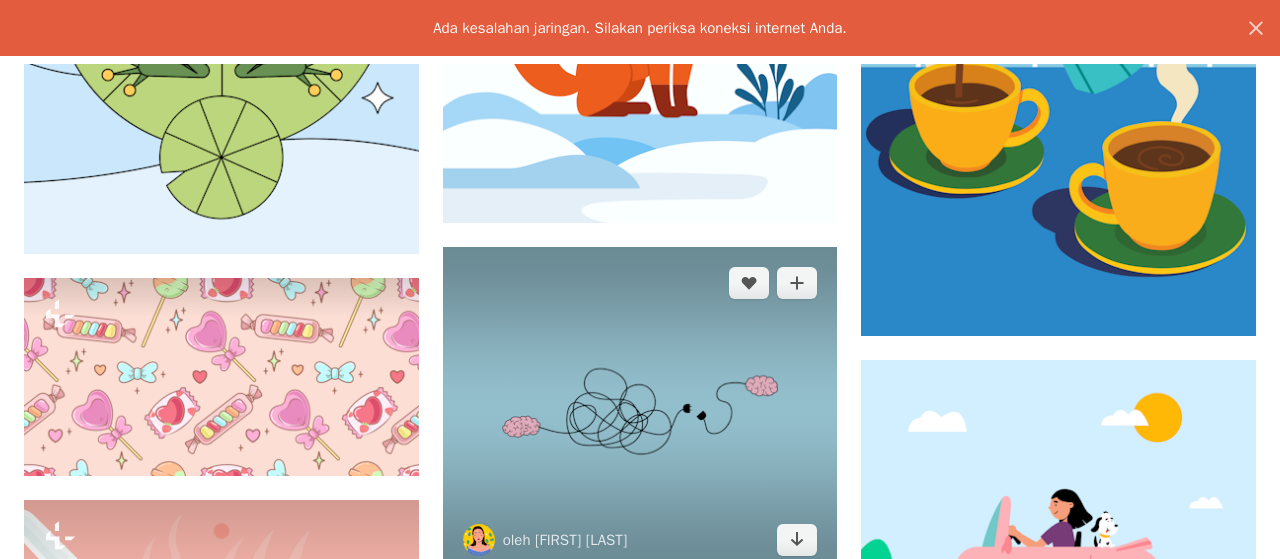 click at bounding box center [640, 411] 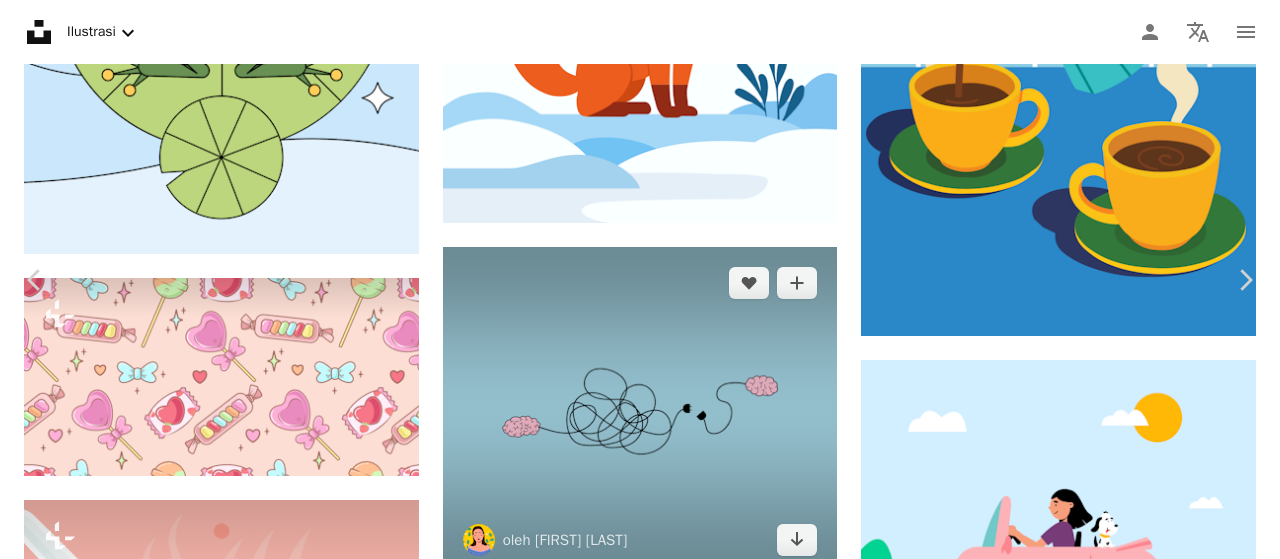 scroll, scrollTop: 0, scrollLeft: 0, axis: both 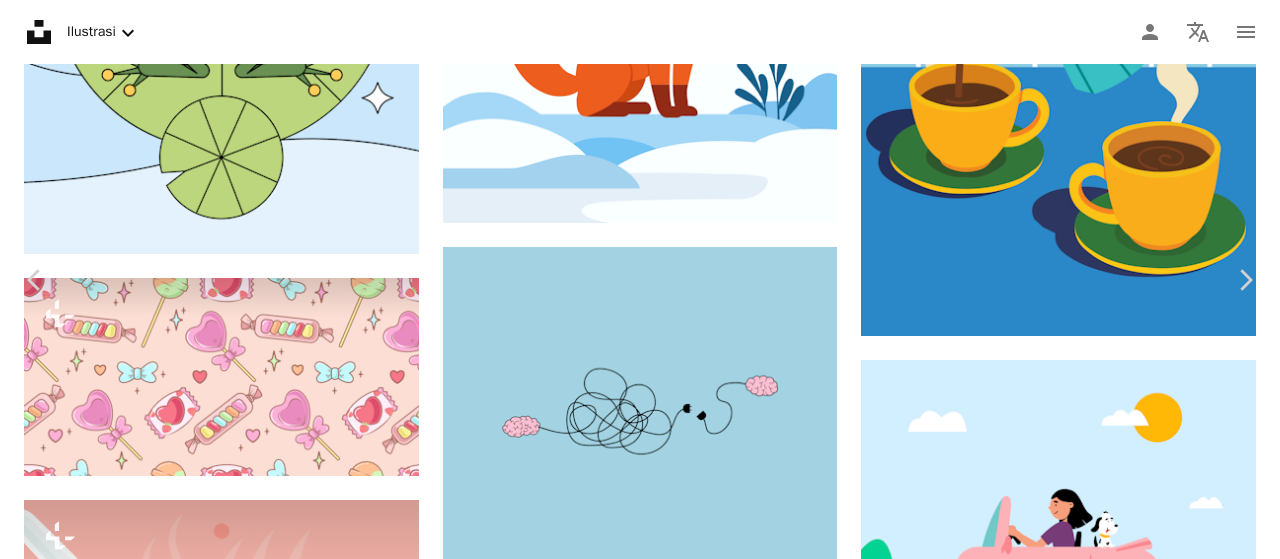 click on "An X shape" at bounding box center [1256, 28] 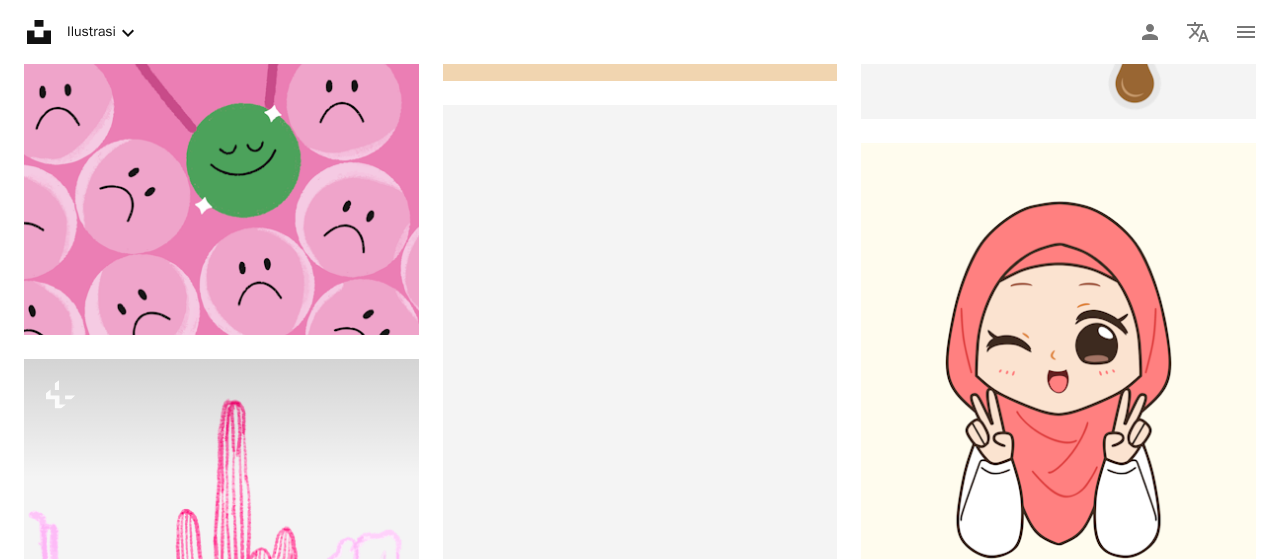 scroll, scrollTop: 1416, scrollLeft: 0, axis: vertical 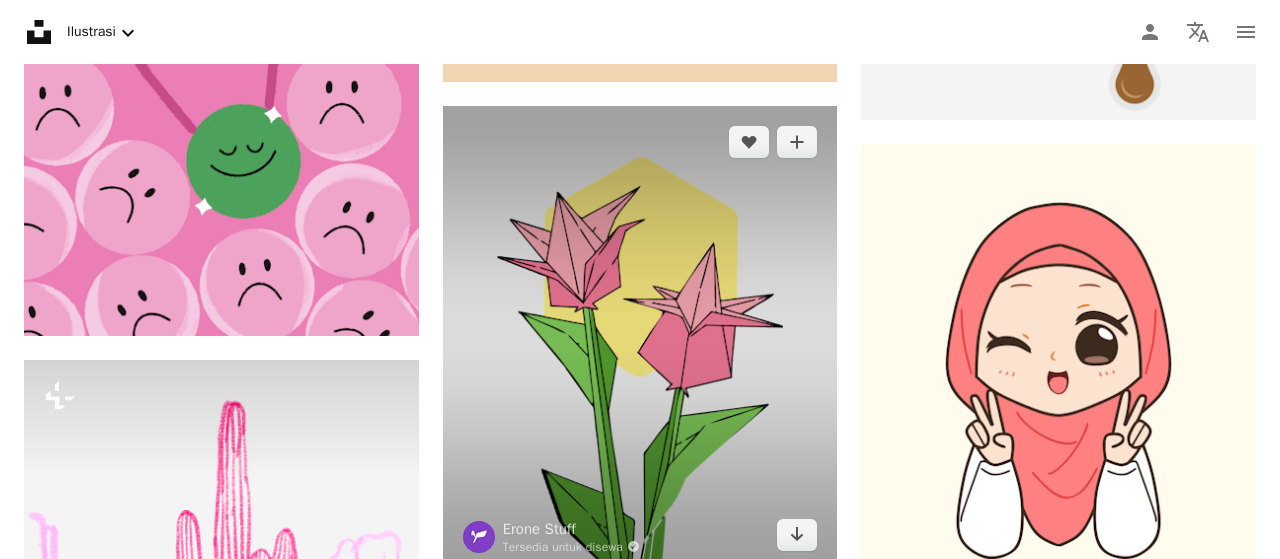 click at bounding box center (640, 338) 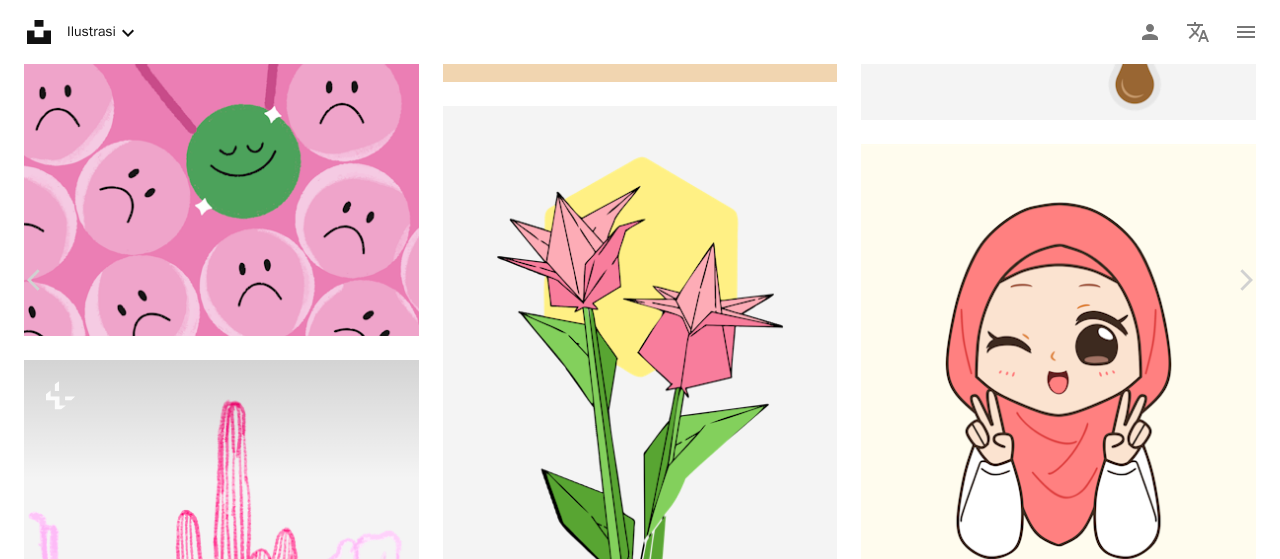 scroll, scrollTop: 0, scrollLeft: 0, axis: both 